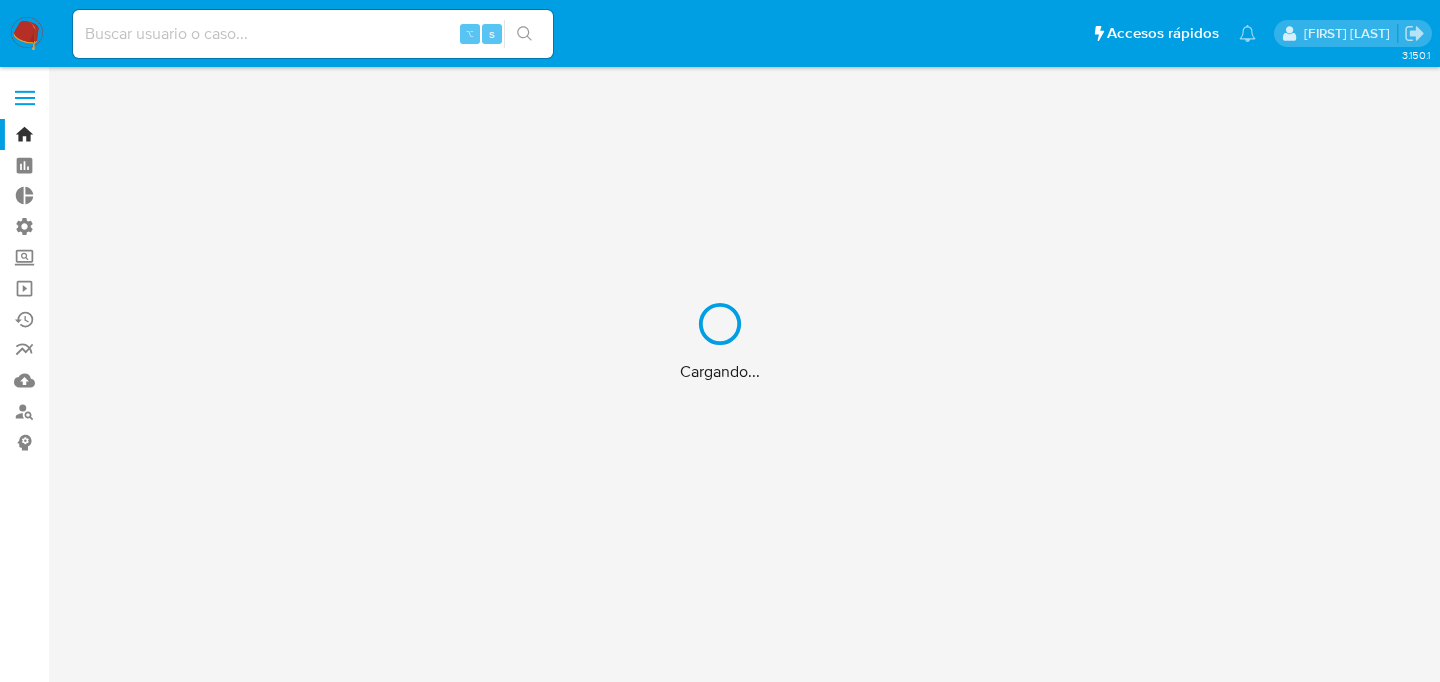 scroll, scrollTop: 0, scrollLeft: 0, axis: both 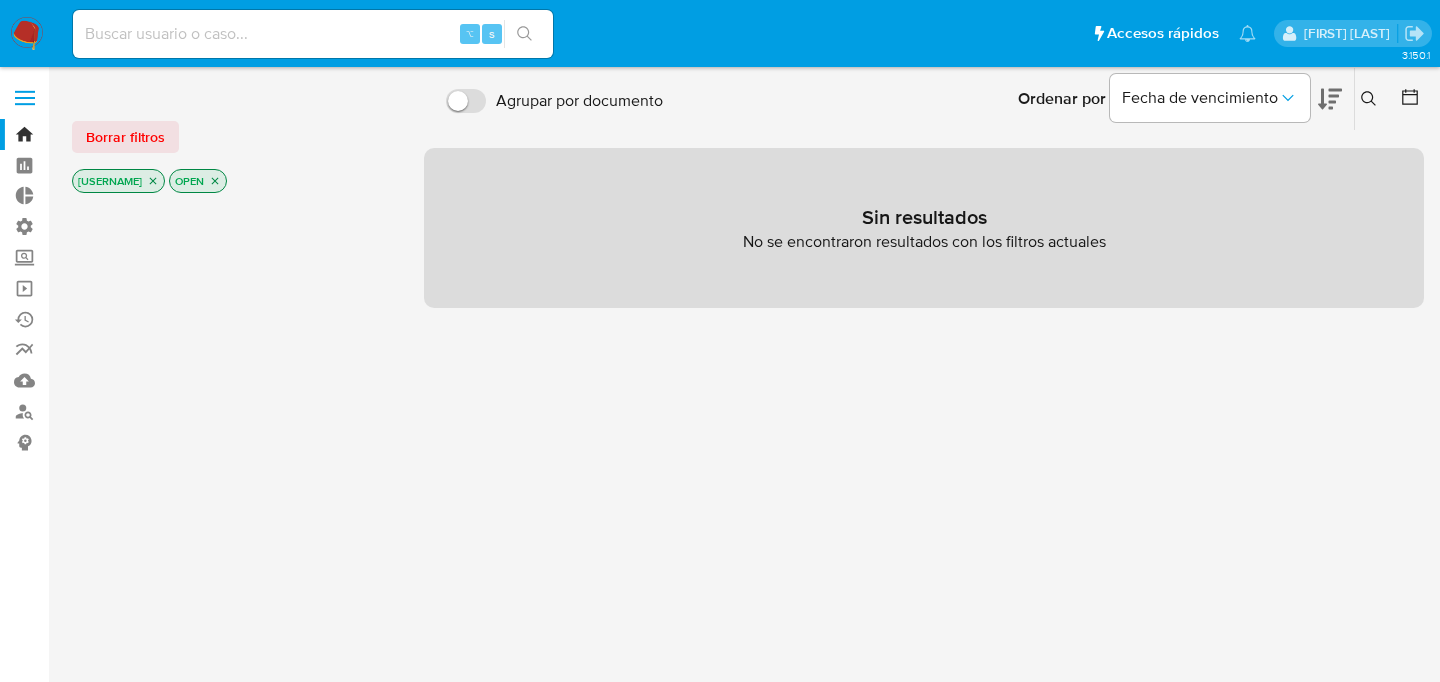 click at bounding box center (313, 34) 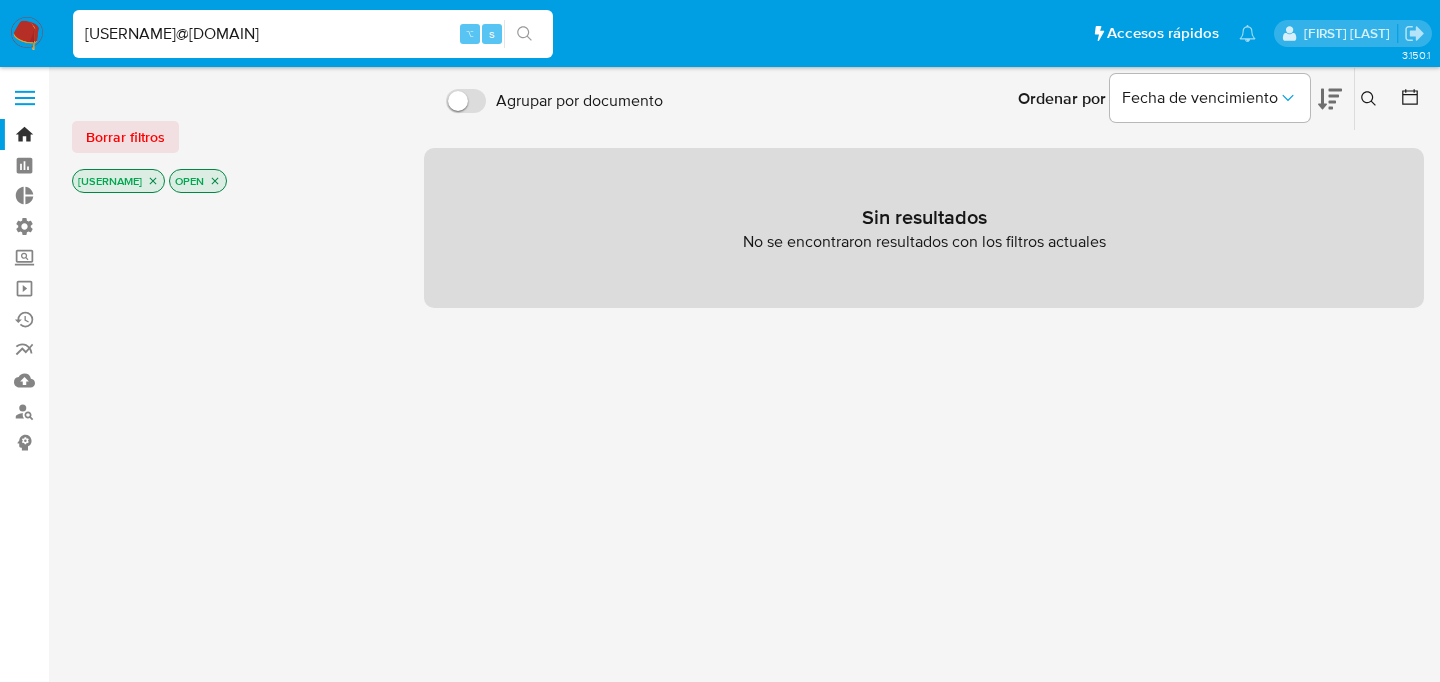 type on "[USERNAME]@[DOMAIN]" 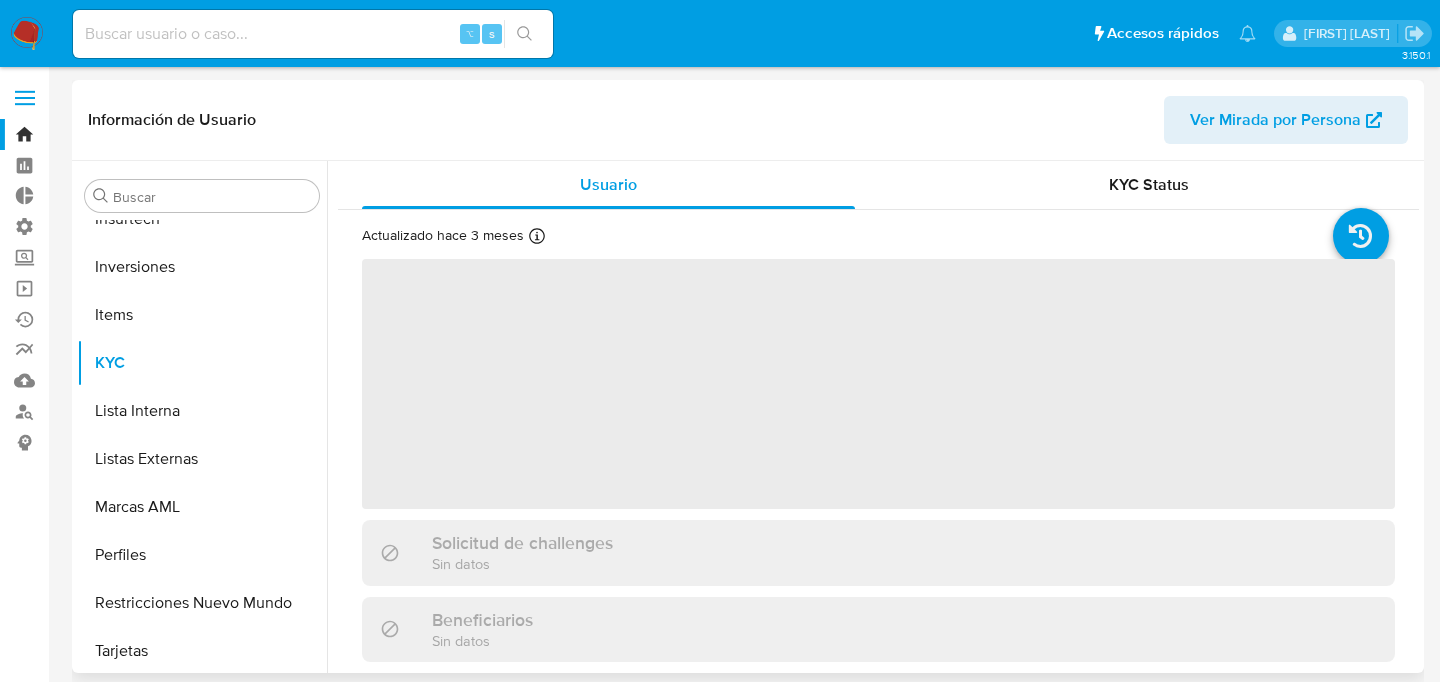 scroll, scrollTop: 893, scrollLeft: 0, axis: vertical 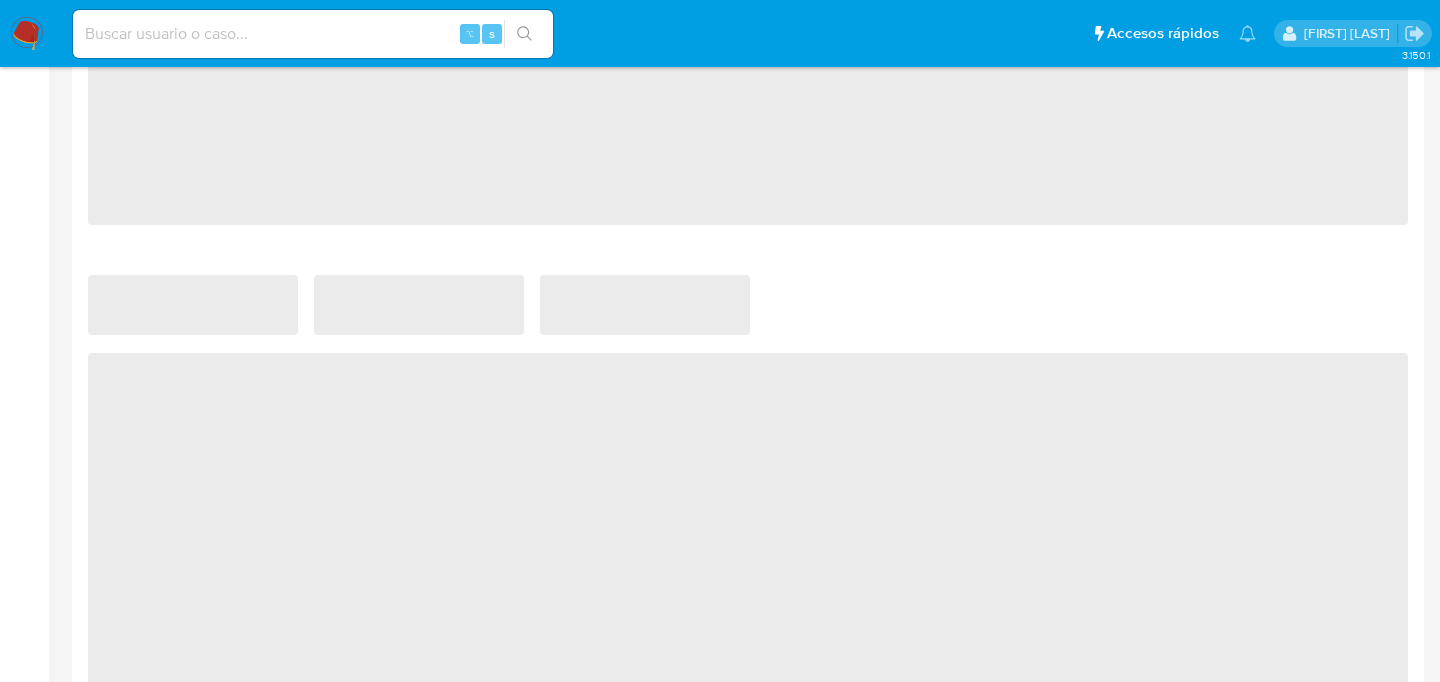 select on "10" 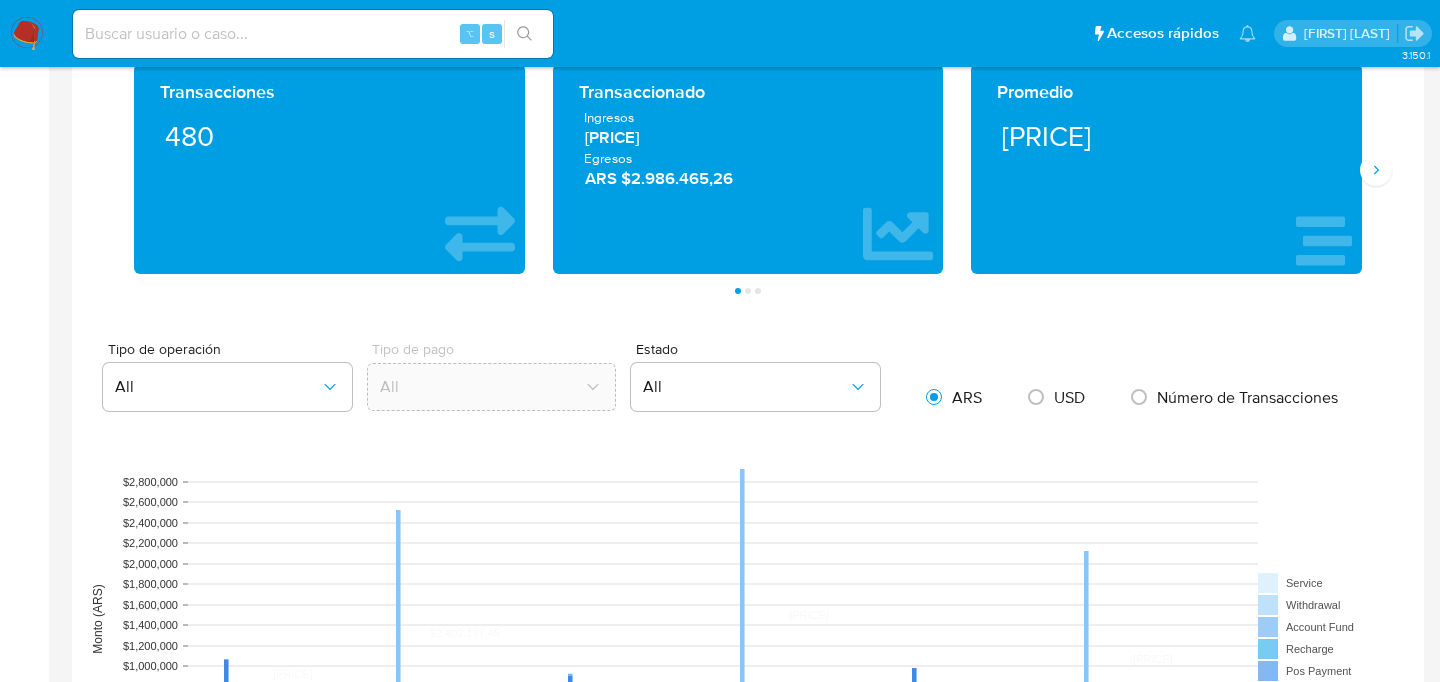 scroll, scrollTop: 0, scrollLeft: 0, axis: both 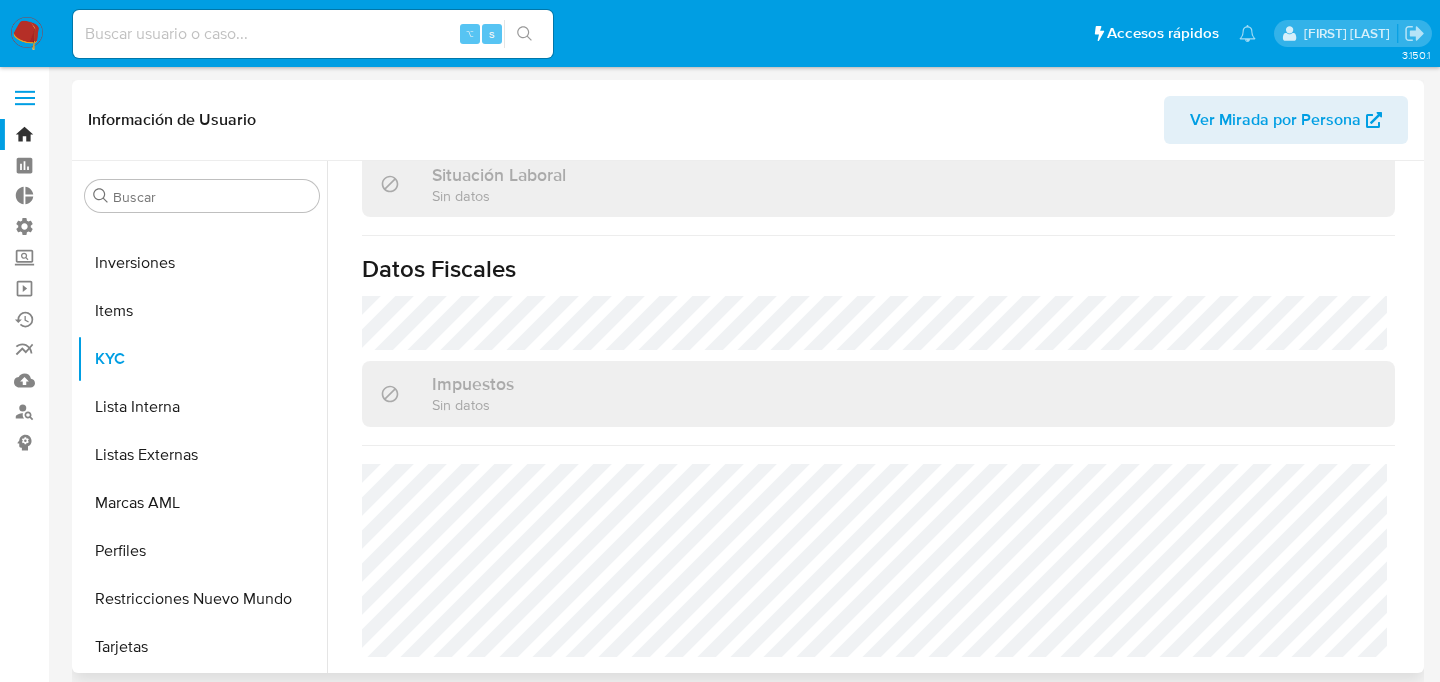 click on "Ver Mirada por Persona" at bounding box center [1275, 120] 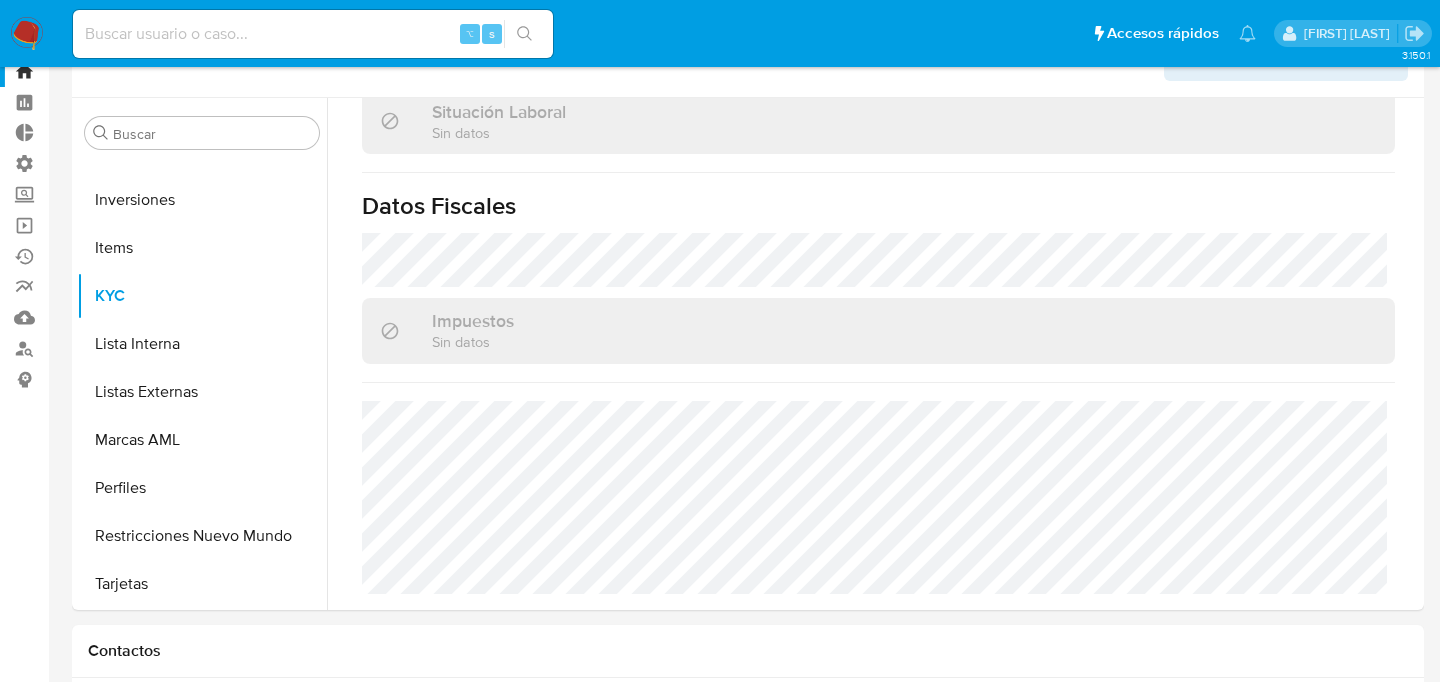 scroll, scrollTop: 0, scrollLeft: 0, axis: both 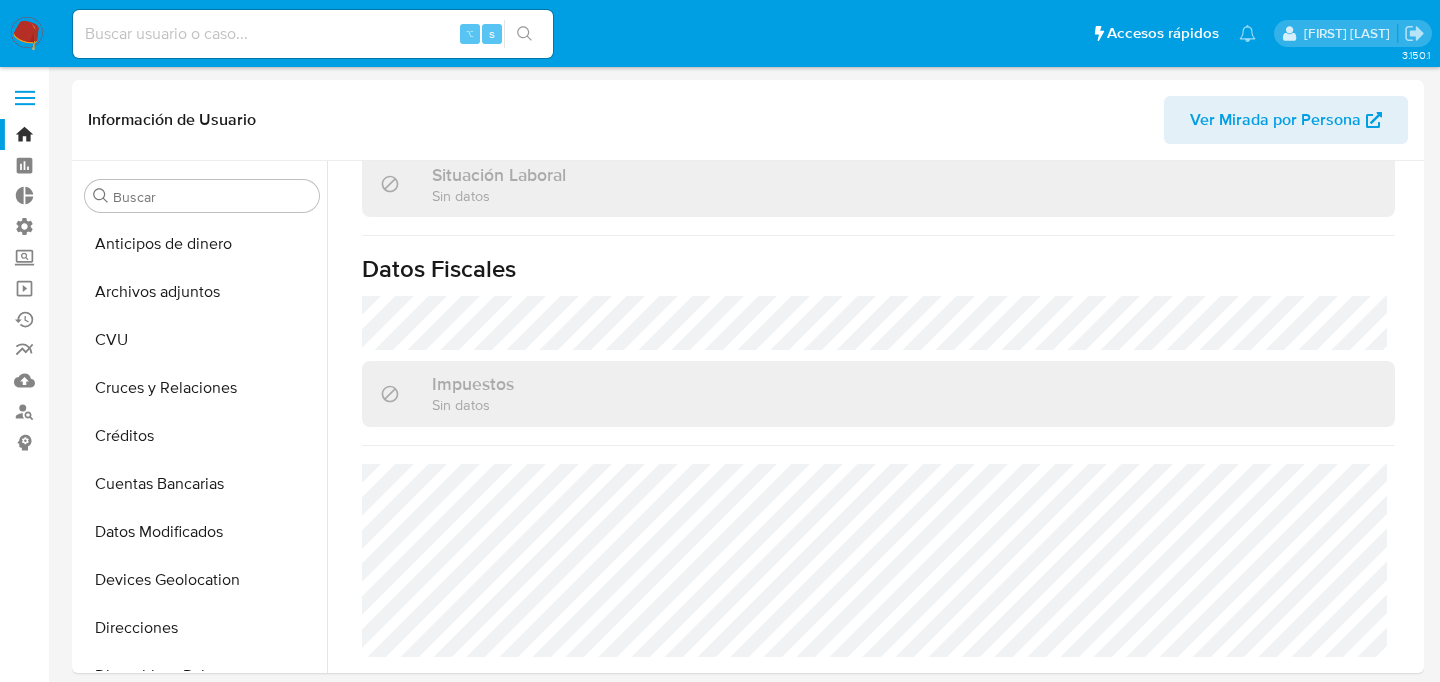click at bounding box center (27, 34) 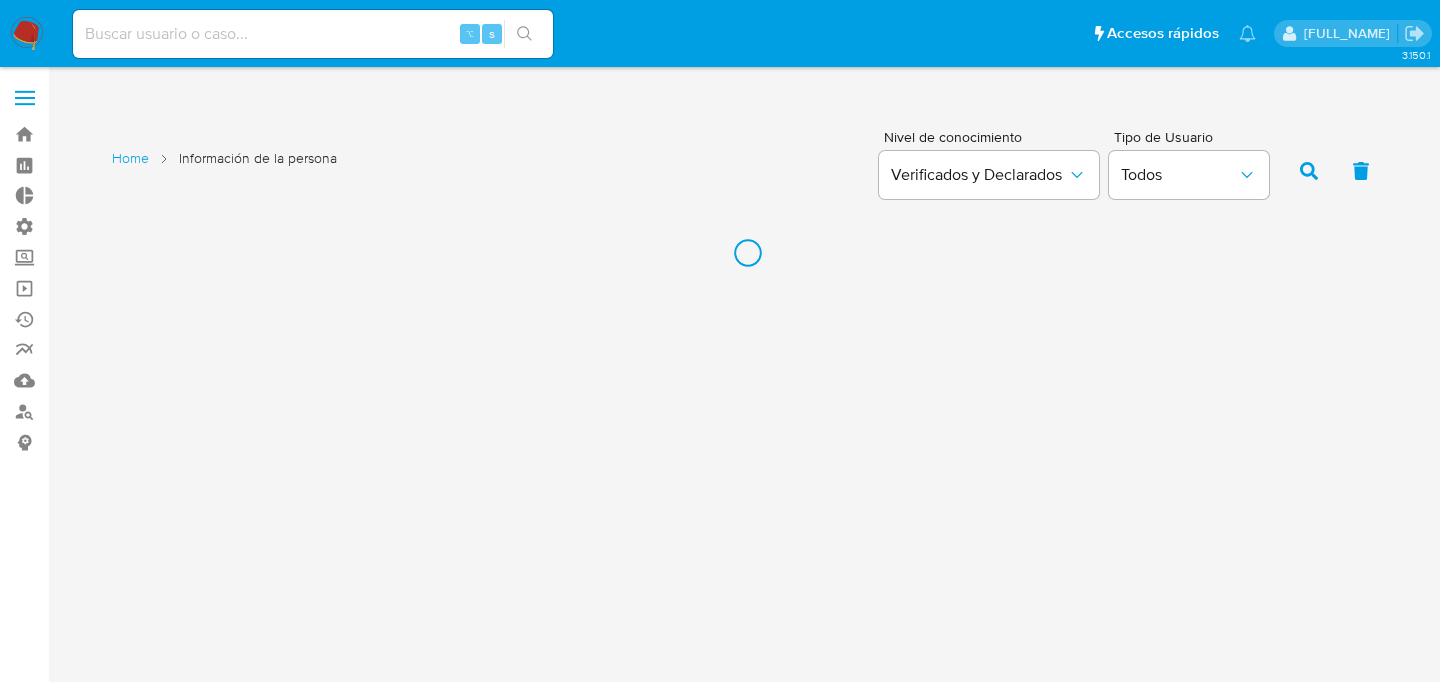 scroll, scrollTop: 0, scrollLeft: 0, axis: both 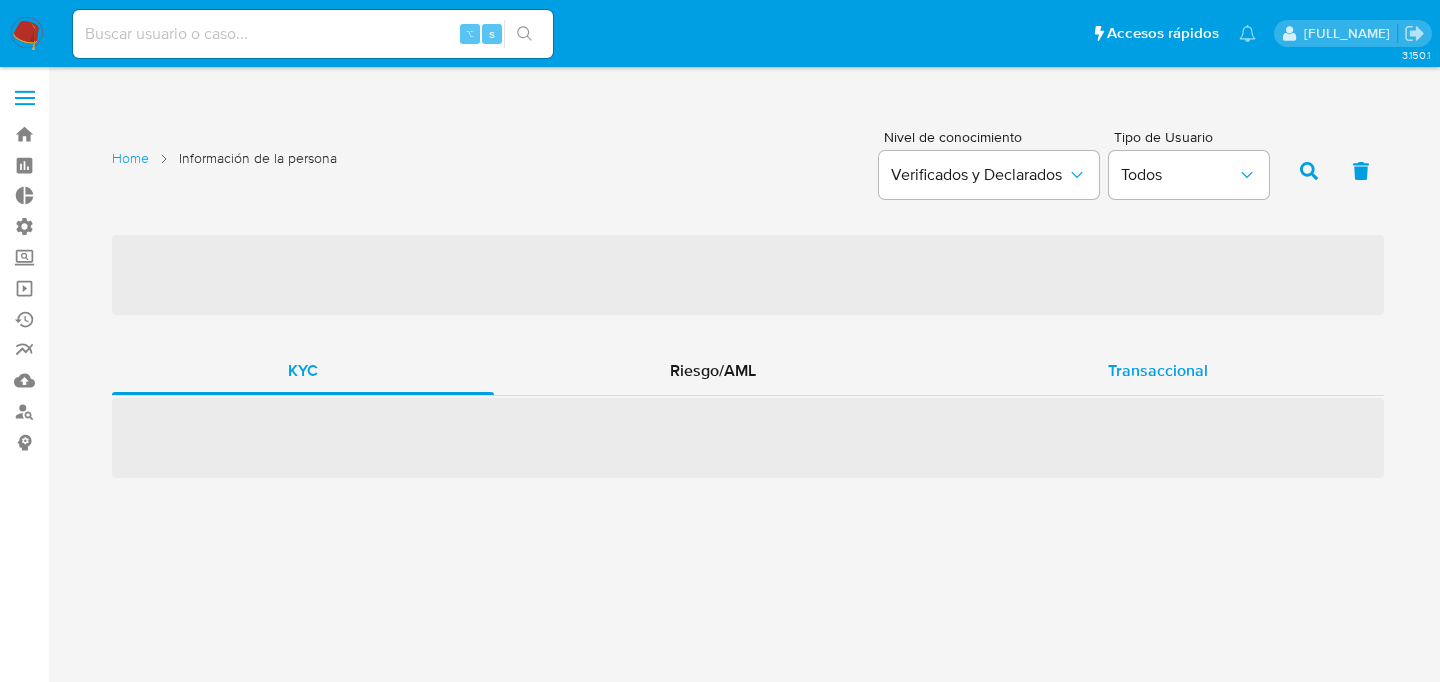 click on "Transaccional" at bounding box center (1158, 371) 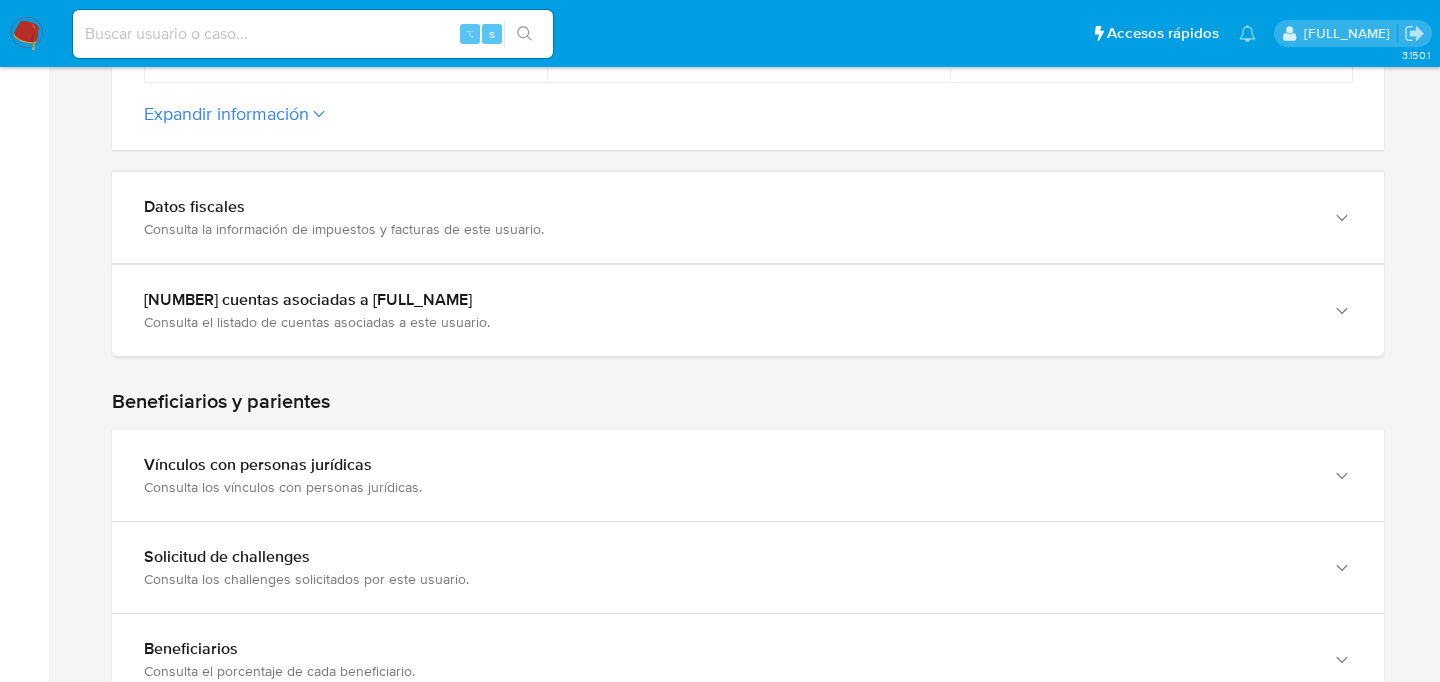 scroll, scrollTop: 835, scrollLeft: 0, axis: vertical 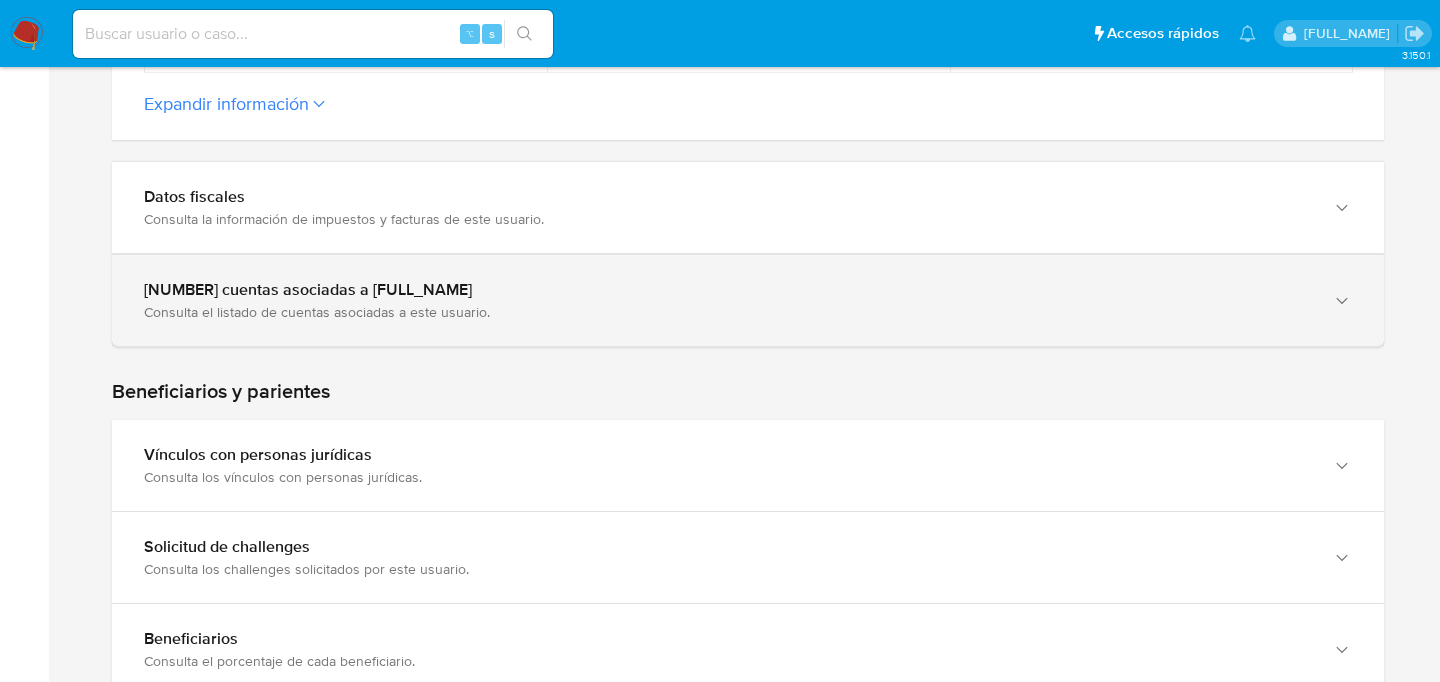 click on "[NUMBER] cuentas asociadas a [FULL_NAME]" at bounding box center [728, 290] 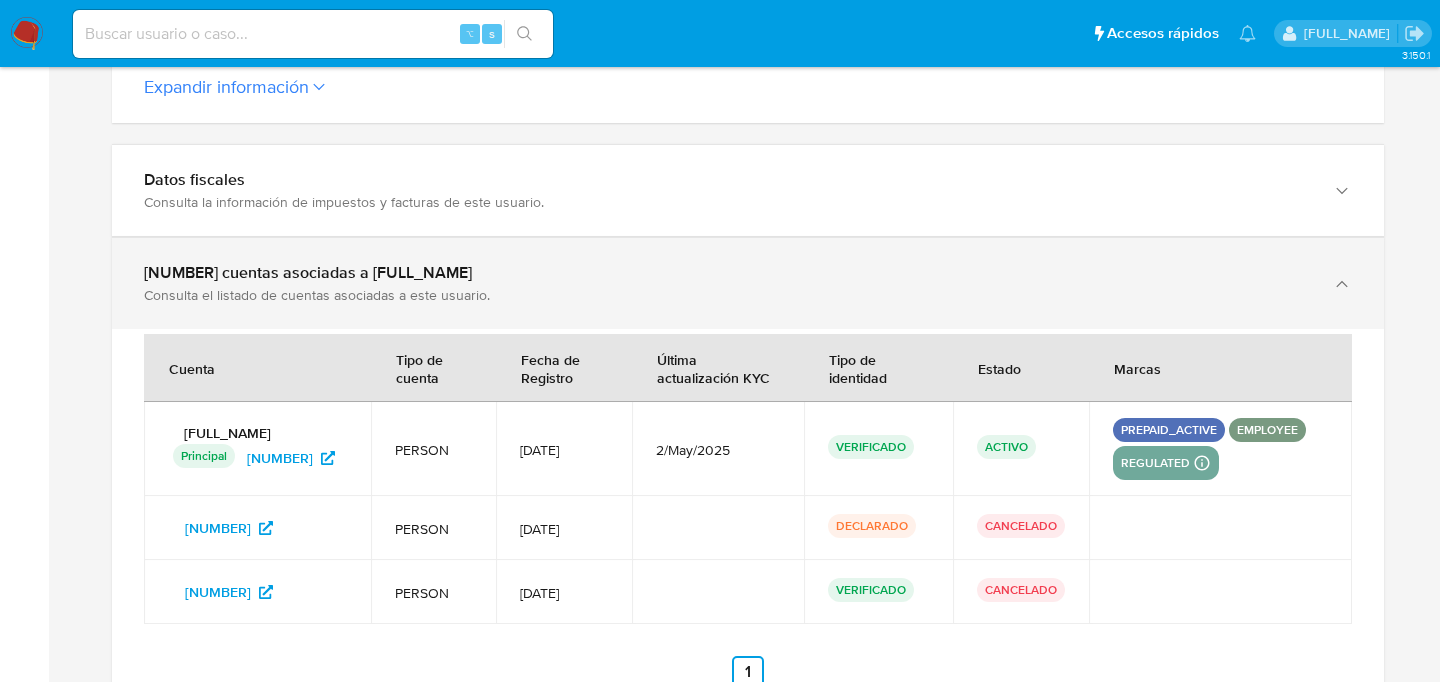 scroll, scrollTop: 856, scrollLeft: 0, axis: vertical 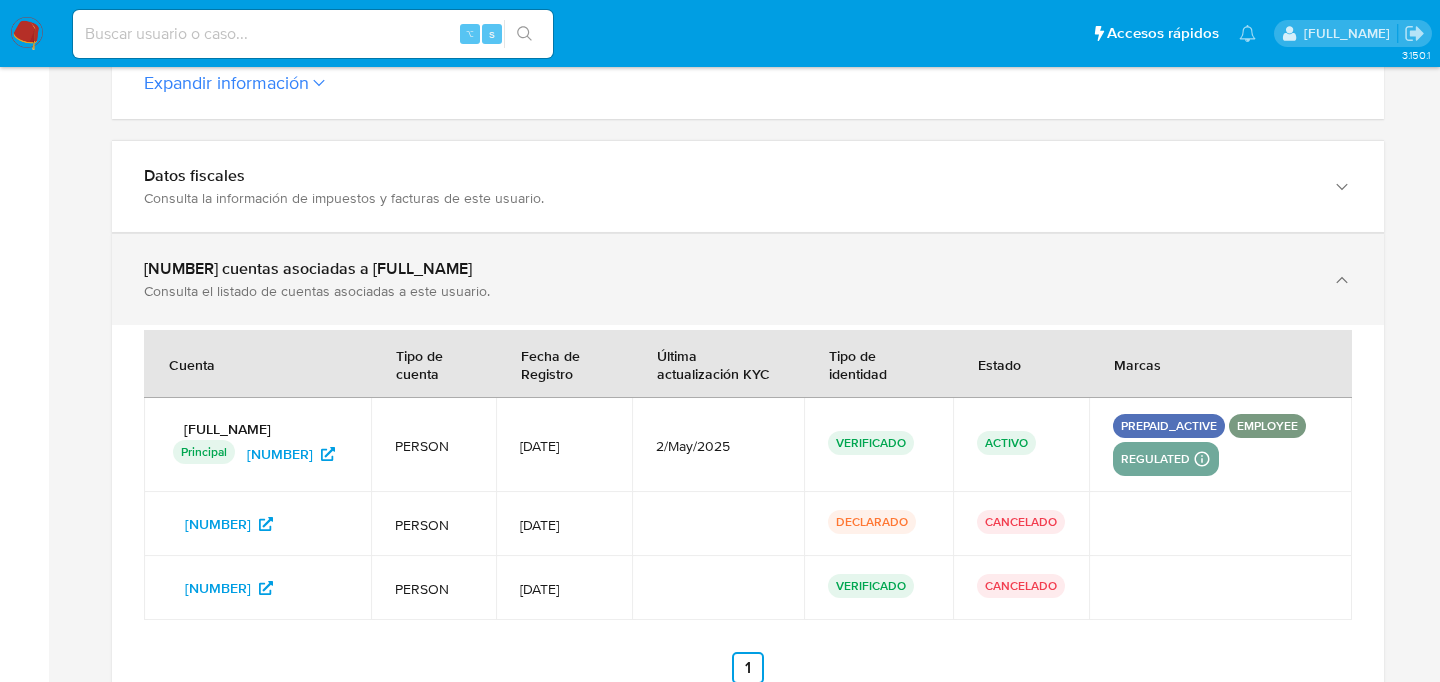 click on "[NUMBER] cuentas asociadas a [FULL_NAME]" at bounding box center (728, 269) 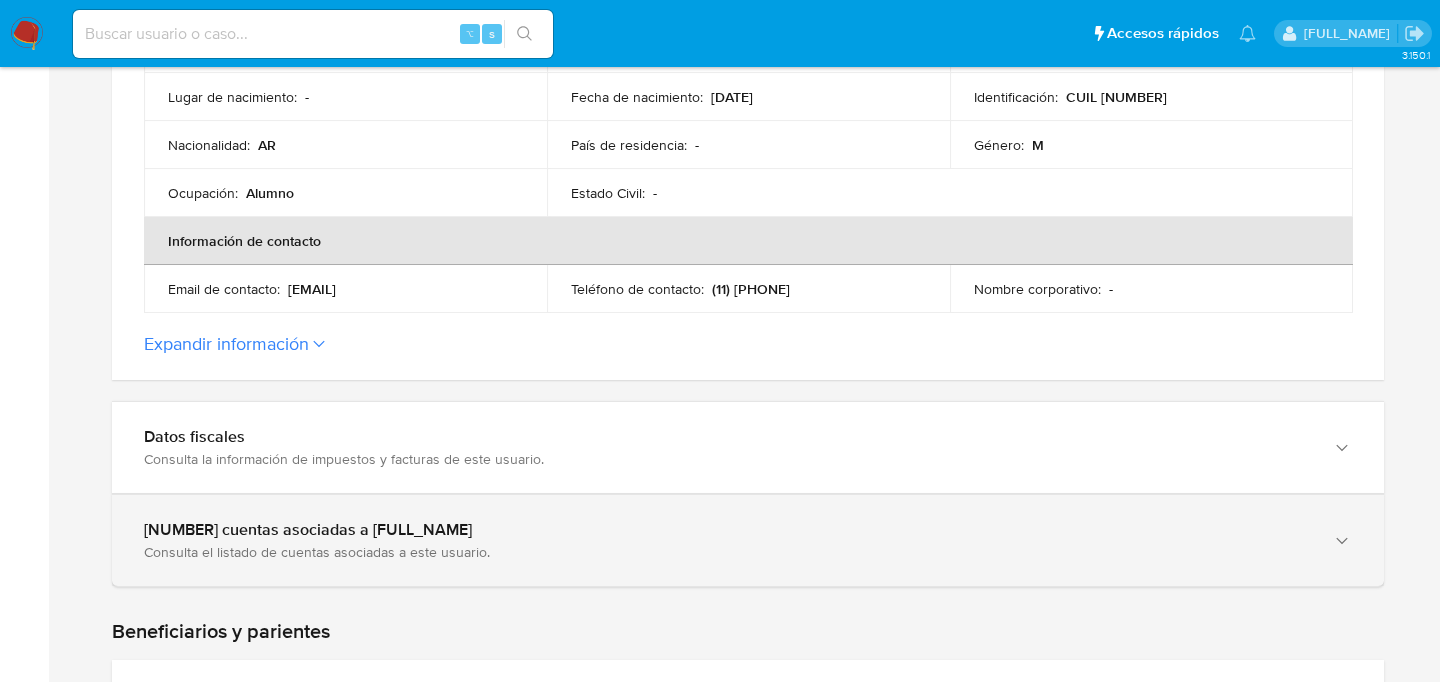 scroll, scrollTop: 601, scrollLeft: 0, axis: vertical 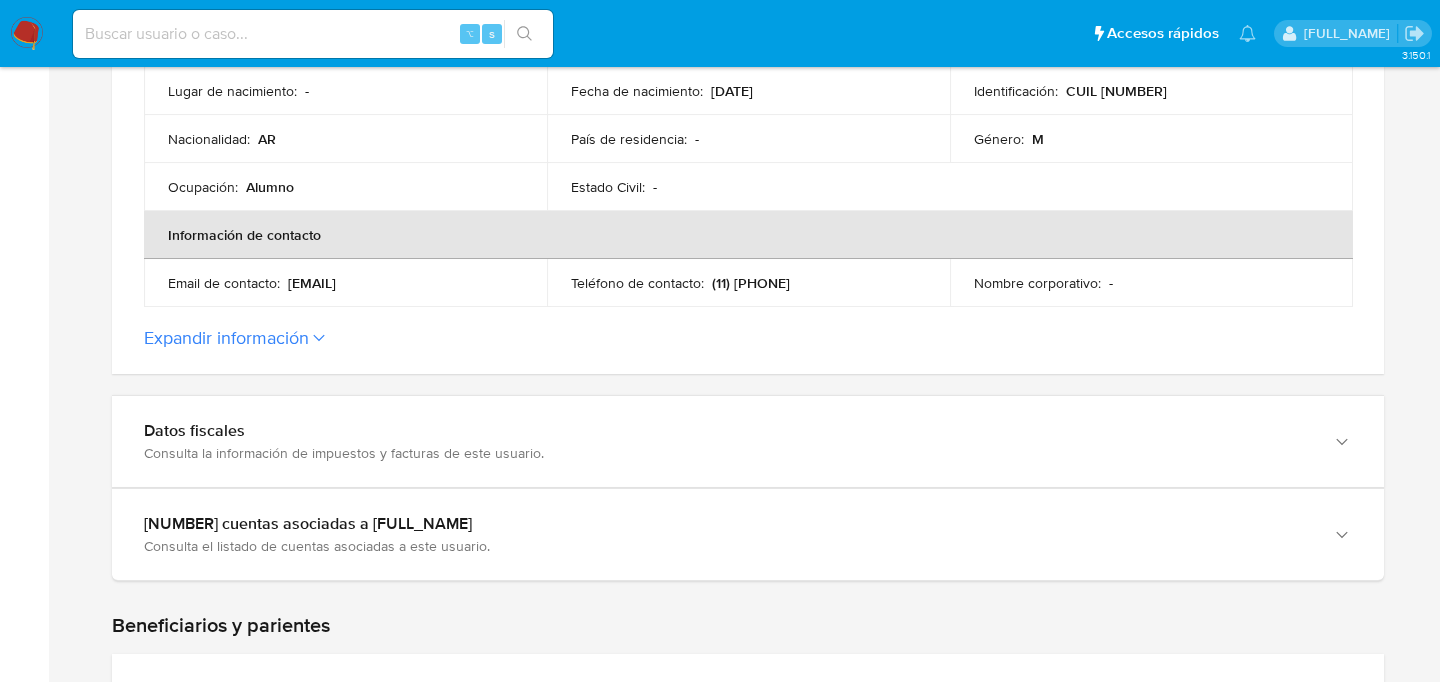 click on "ID de la persona :  f6063c1768f3c57605df95278e1feec9   Datos generales de   Juan Manuel Calo   Consulta los datos personales y las cuentas asociadas de este usuario. prepaid_active has_cvu employee regulated   Regulated MLA UIF COMPLIES LEGACY User Id   Identificado como usuario principal 175884204 Mark Id MLA_UIF Compliant is_compliant Created At 2022-02-11T15:23:10Z mla_cancelled_user   MLA CANCELLED USER MLA CANCELLED USER User Id 83318990 Mark Id - Compliant not_compliant Created At 2025-04-30T01:12:46.063911247Z MLA CANCELLED USER User Id 384841175 Mark Id - Compliant not_compliant Created At 2025-05-26T13:12:11.332426290Z Datos personales Ver información adicional de la persona   Cust ID :    175884204 Principal   Sitio :    MLA   Nombre completo :    Juan Manuel Calo   Nombre :    Juan Manuel   Apellido :    Calo   Segundo apellido :    -   Nombre social :    -   Nombre del comercio :    Juanma   Soft descriptor :    -   Lugar de nacimiento :    -   Fecha de nacimiento :    11/12/1998   :" at bounding box center (748, 3) 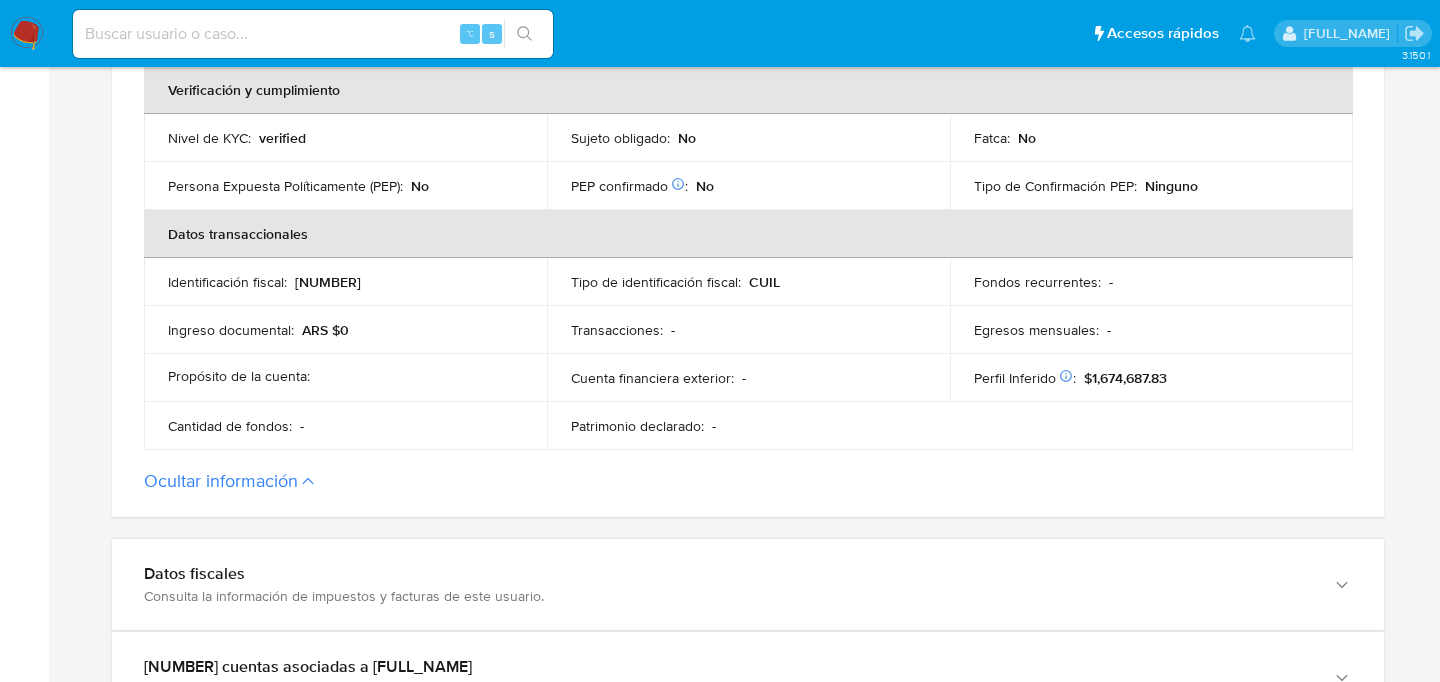 scroll, scrollTop: 855, scrollLeft: 0, axis: vertical 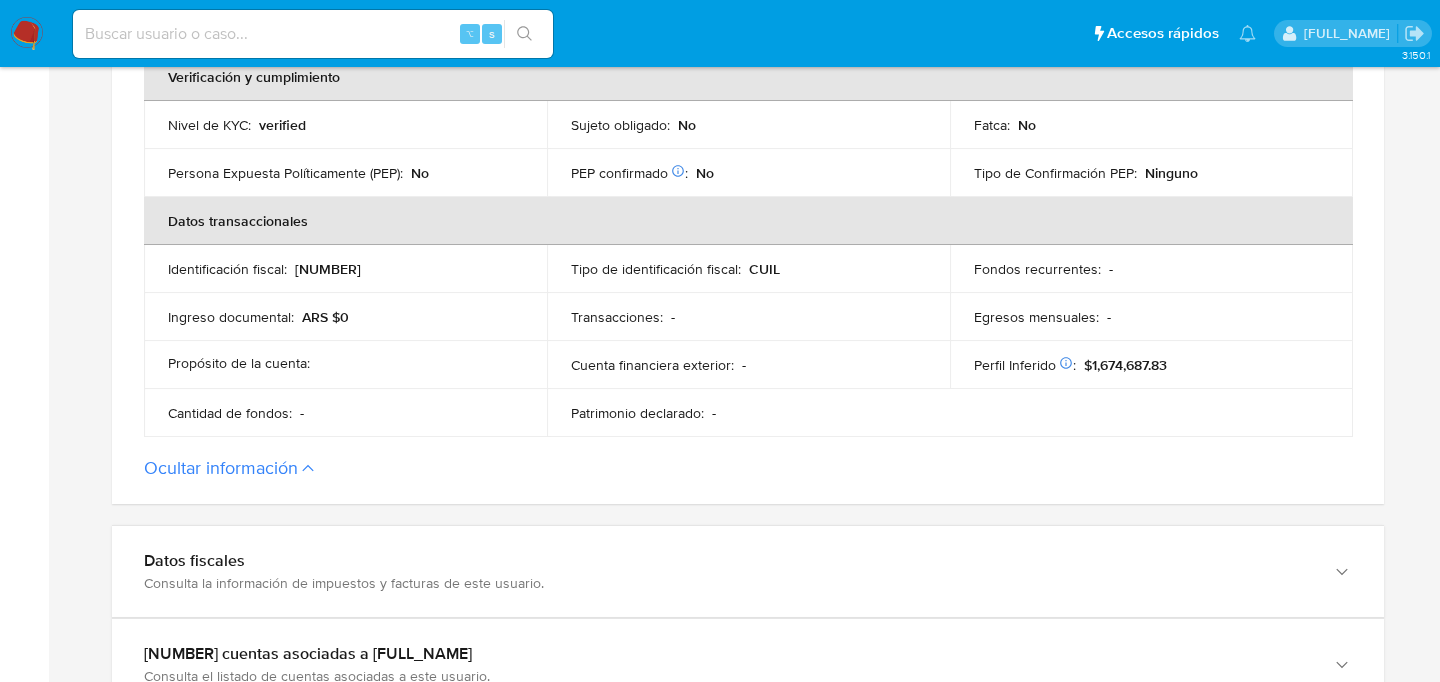 click on "Ingreso documental :    ARS $0" at bounding box center (345, 317) 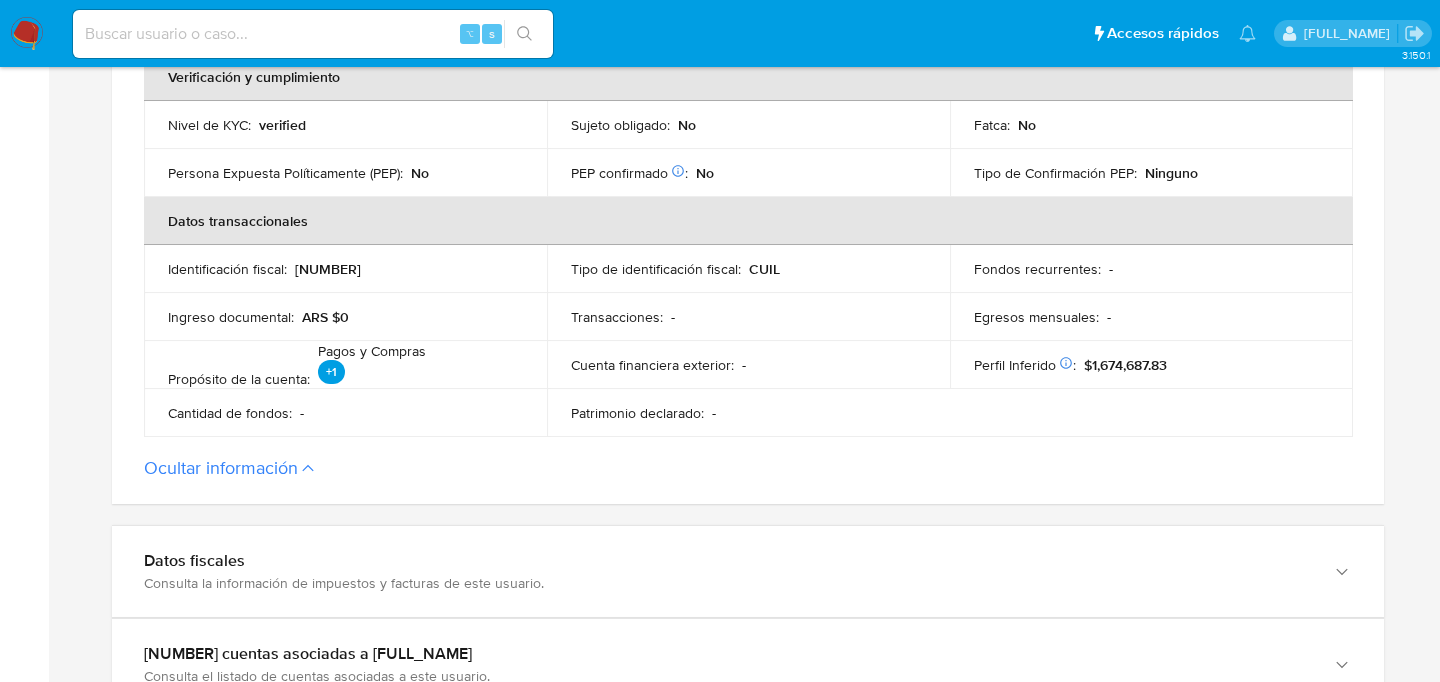 click on "Datos transaccionales" at bounding box center [748, 221] 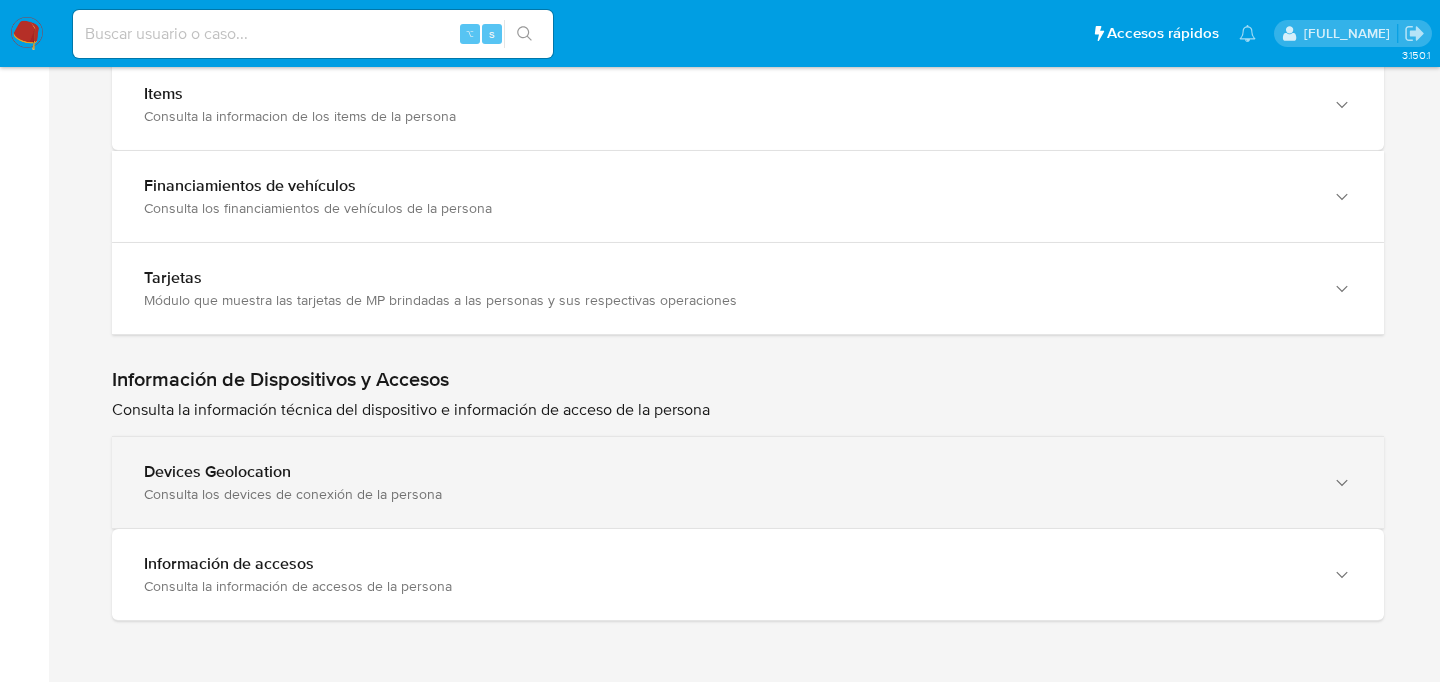 click on "Devices Geolocation Consulta los devices de conexión de la persona" at bounding box center (748, 482) 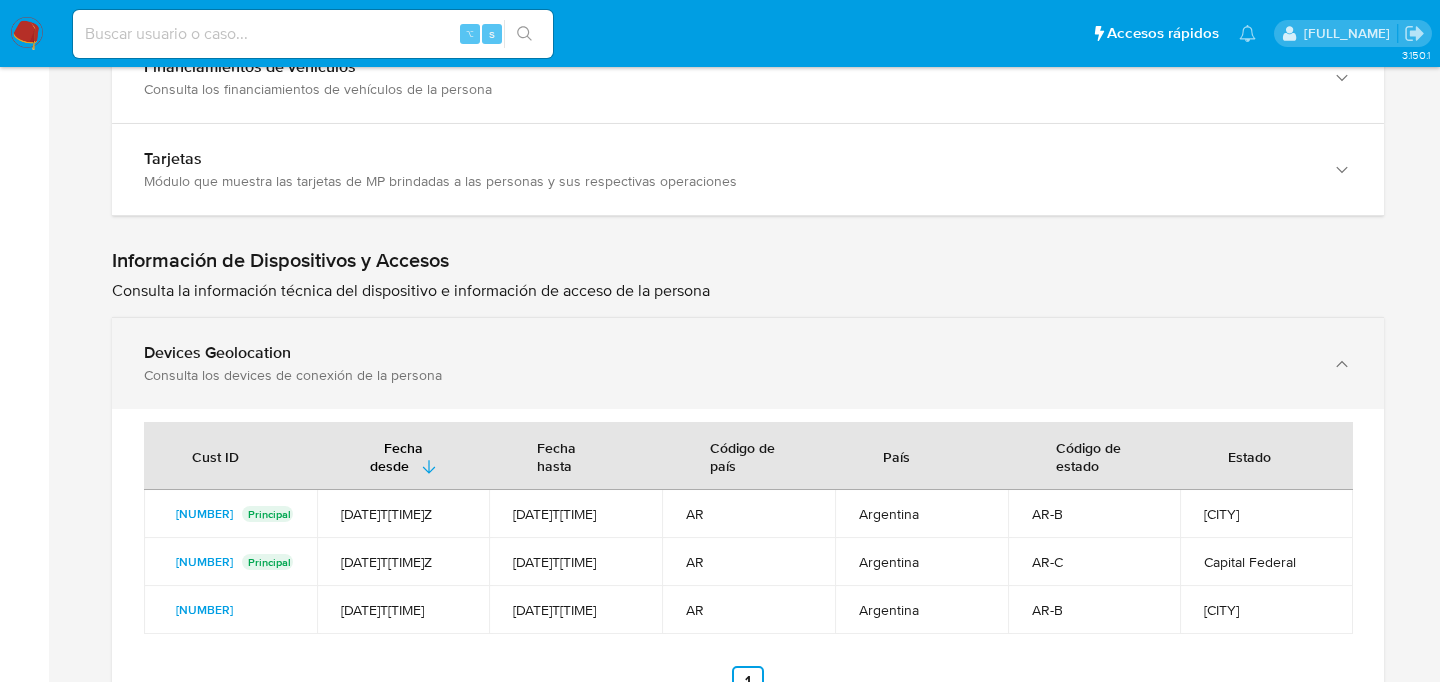 scroll, scrollTop: 3679, scrollLeft: 0, axis: vertical 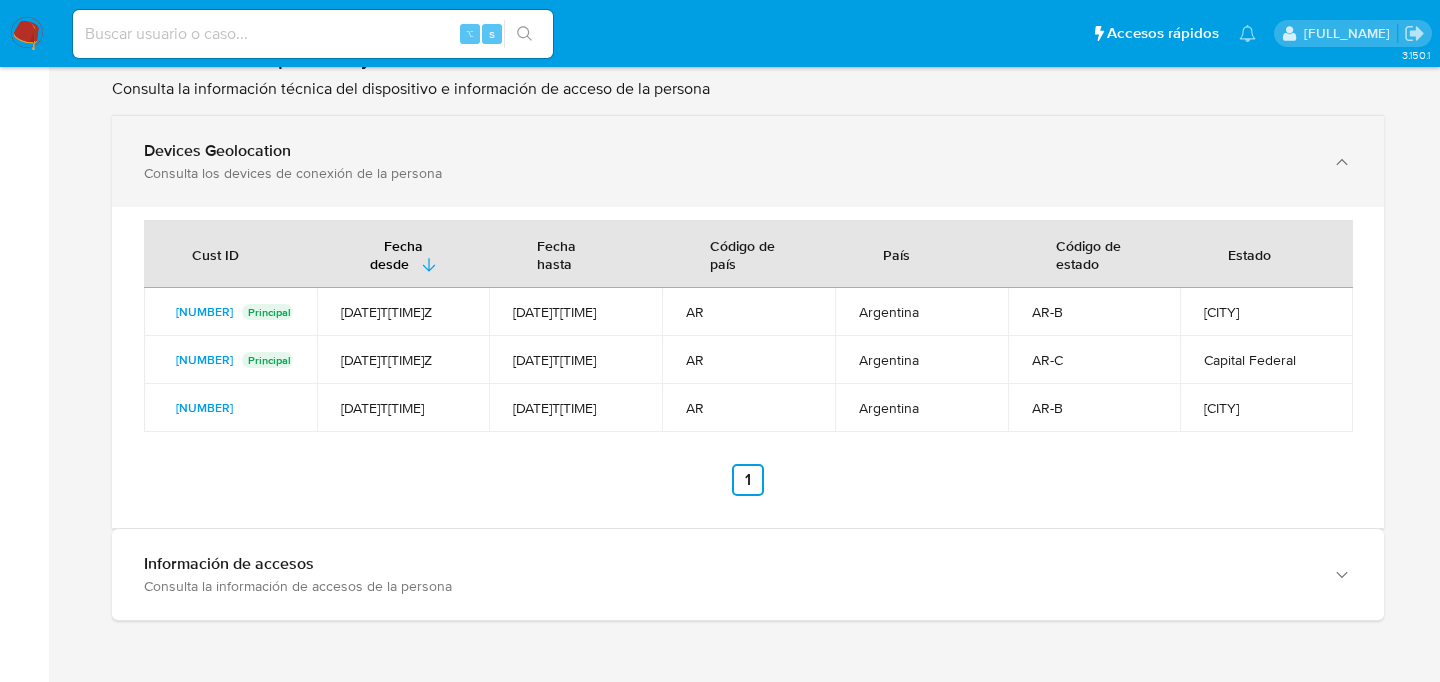 click on "Consulta los devices de conexión de la persona" at bounding box center [728, 173] 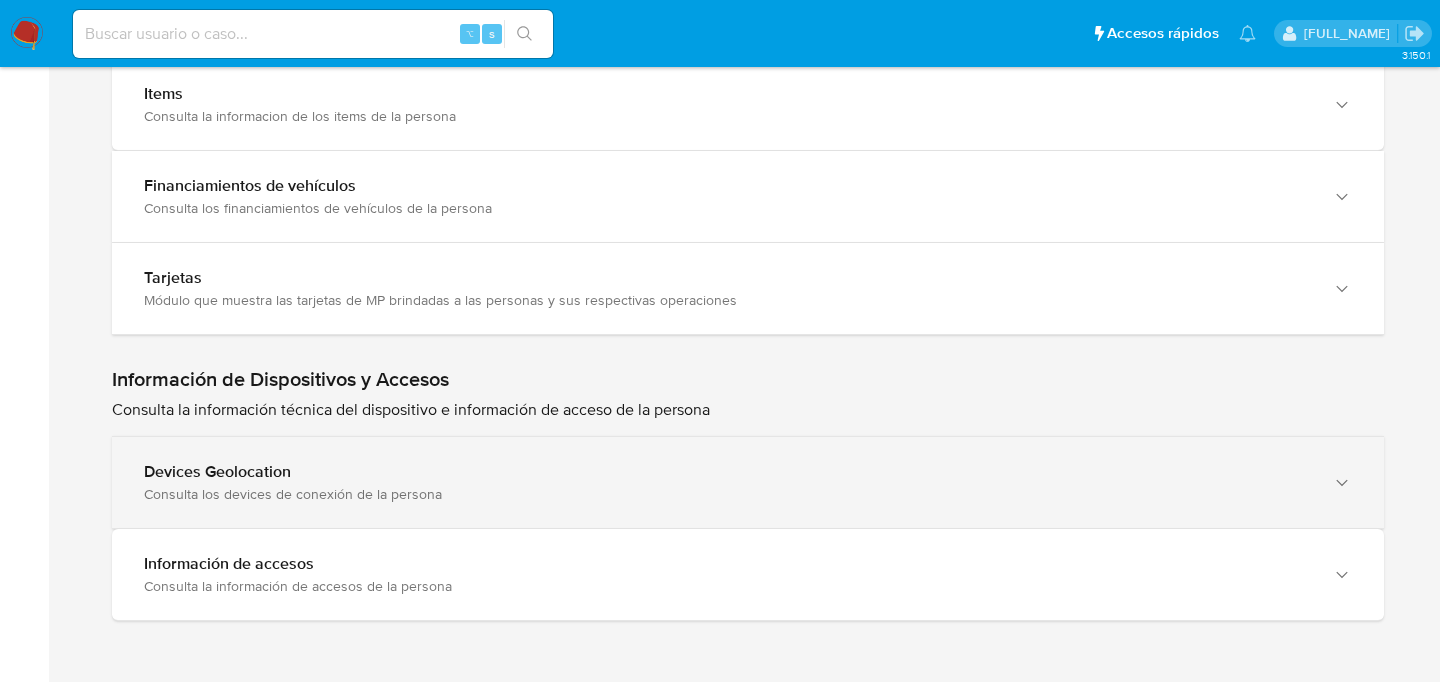 scroll, scrollTop: 3340, scrollLeft: 0, axis: vertical 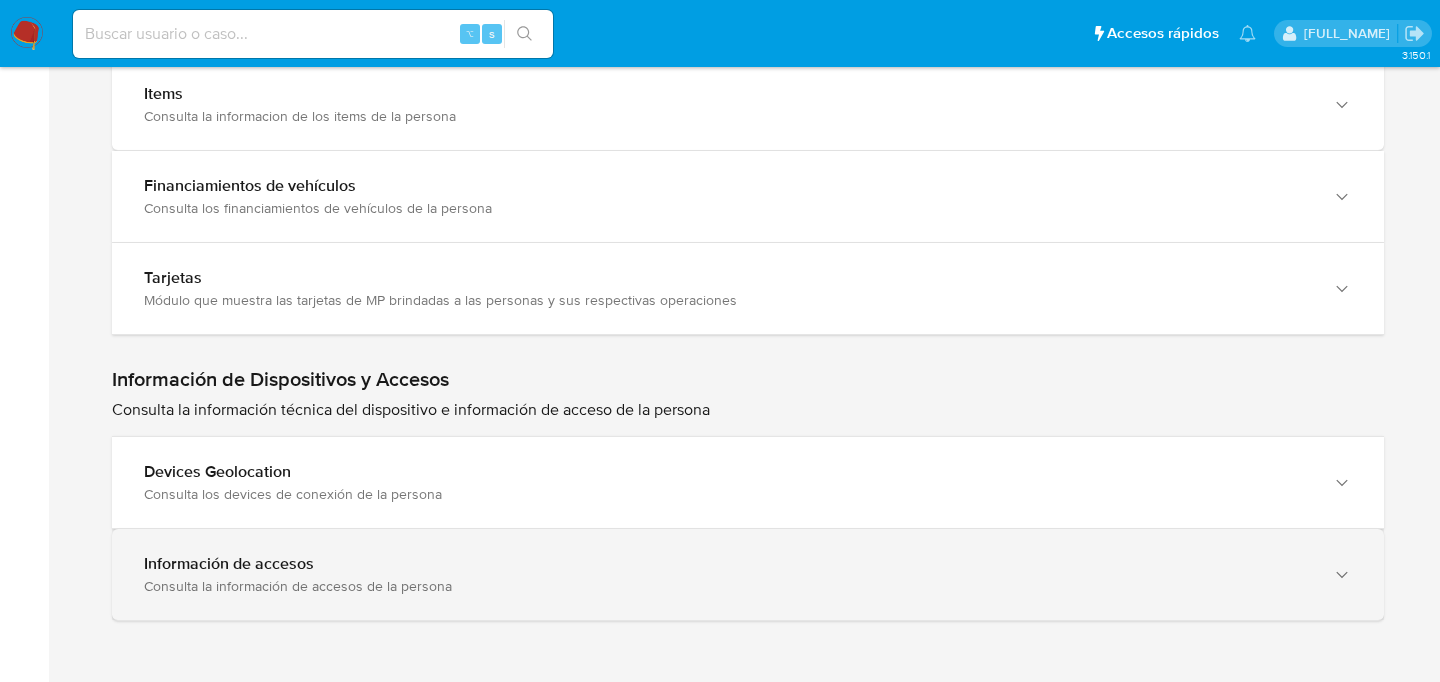 click on "Información de accesos Consulta la información de accesos de la persona" at bounding box center (748, 574) 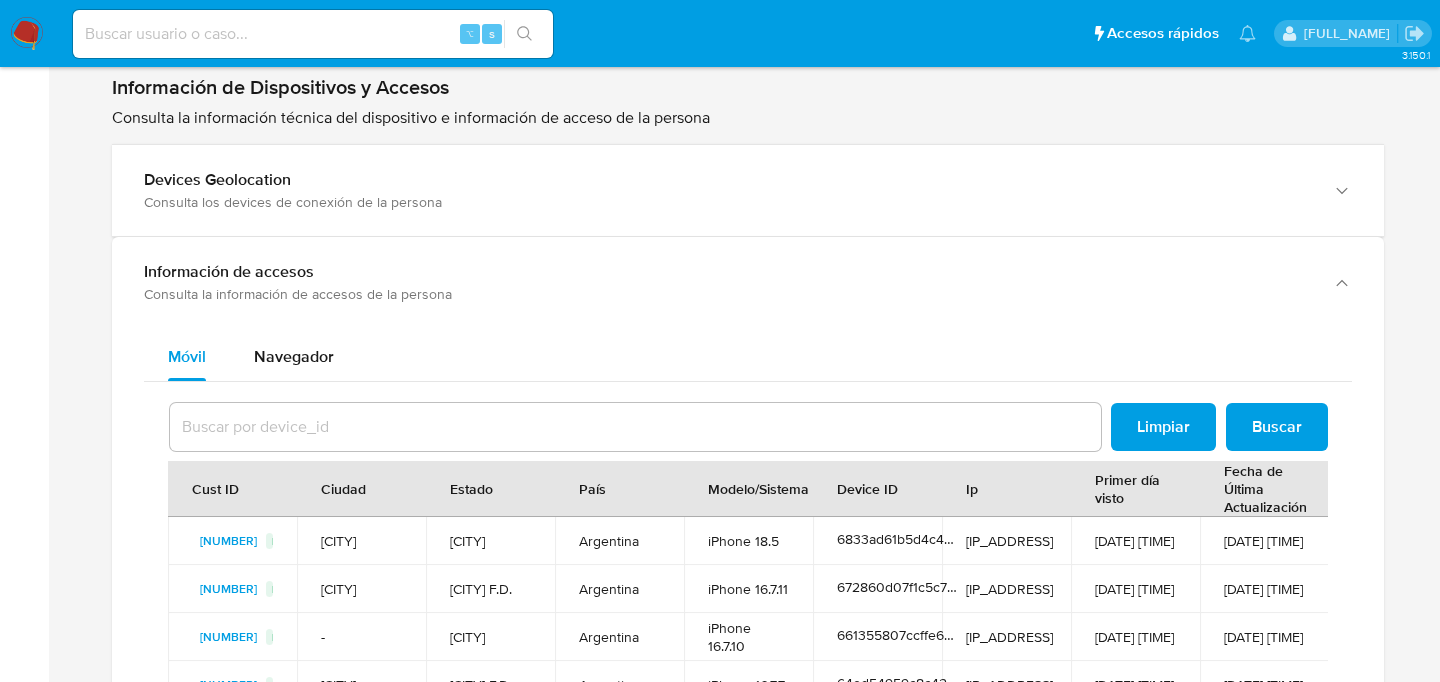 scroll, scrollTop: 3782, scrollLeft: 0, axis: vertical 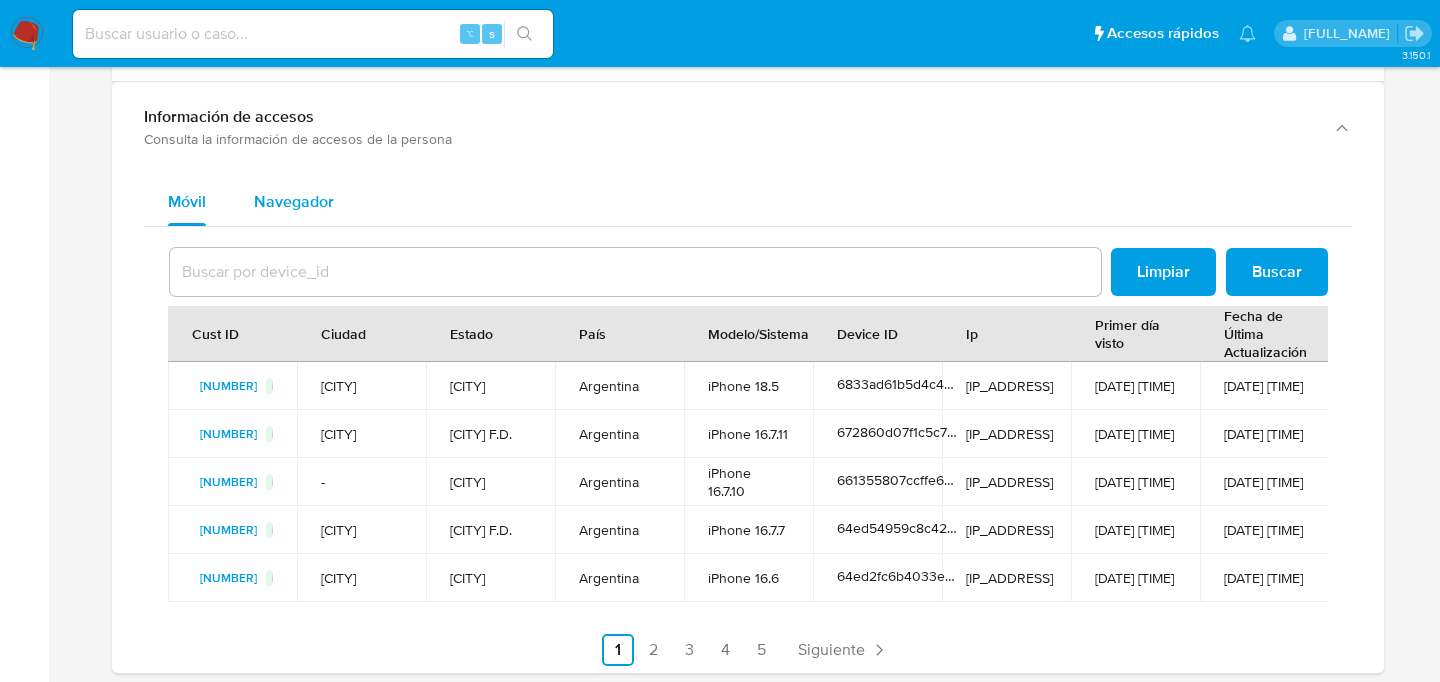 click on "Navegador" at bounding box center [294, 201] 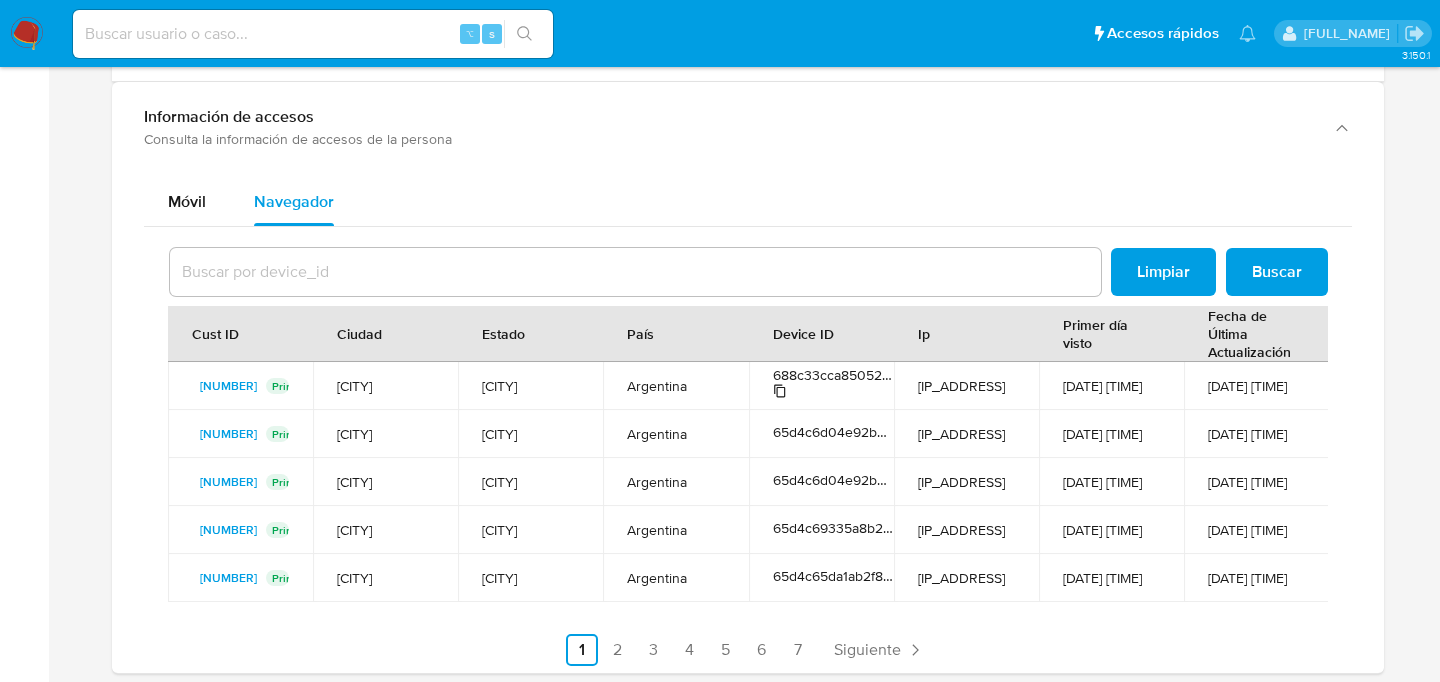 click at bounding box center (833, 393) 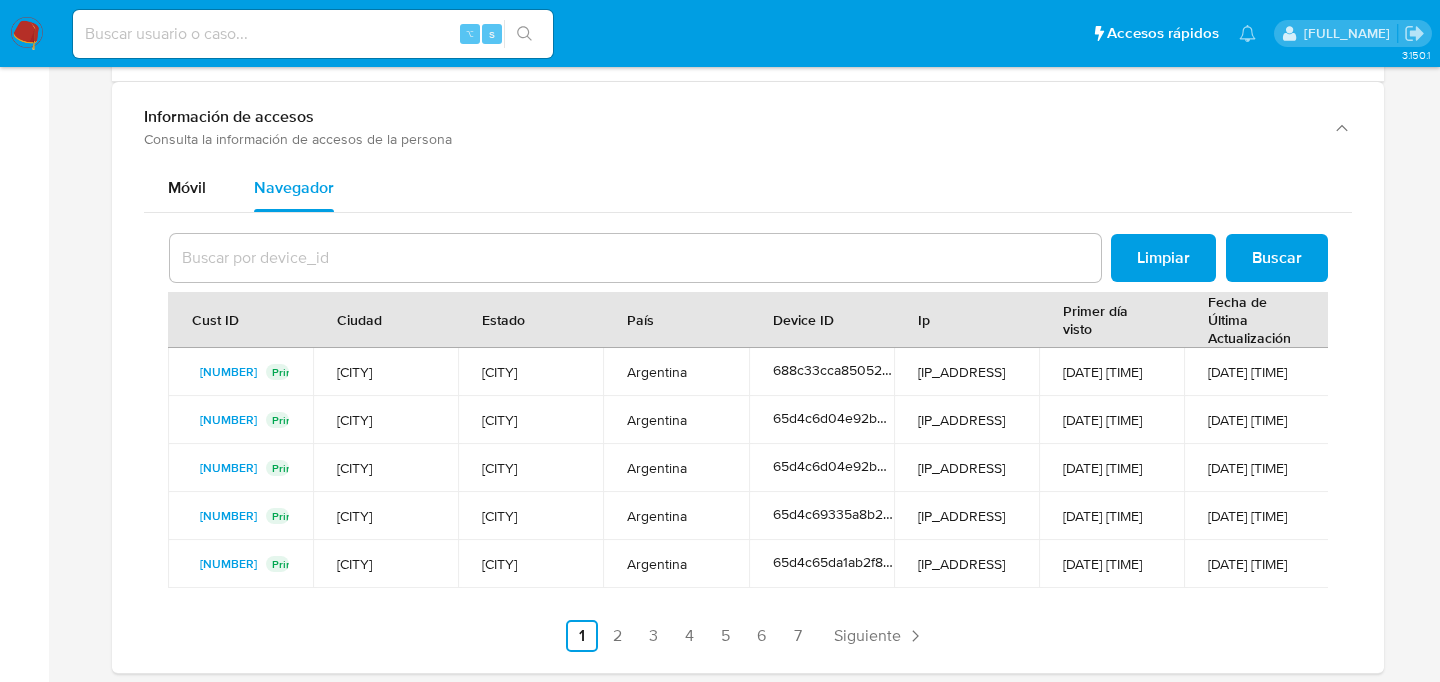 scroll, scrollTop: 0, scrollLeft: 0, axis: both 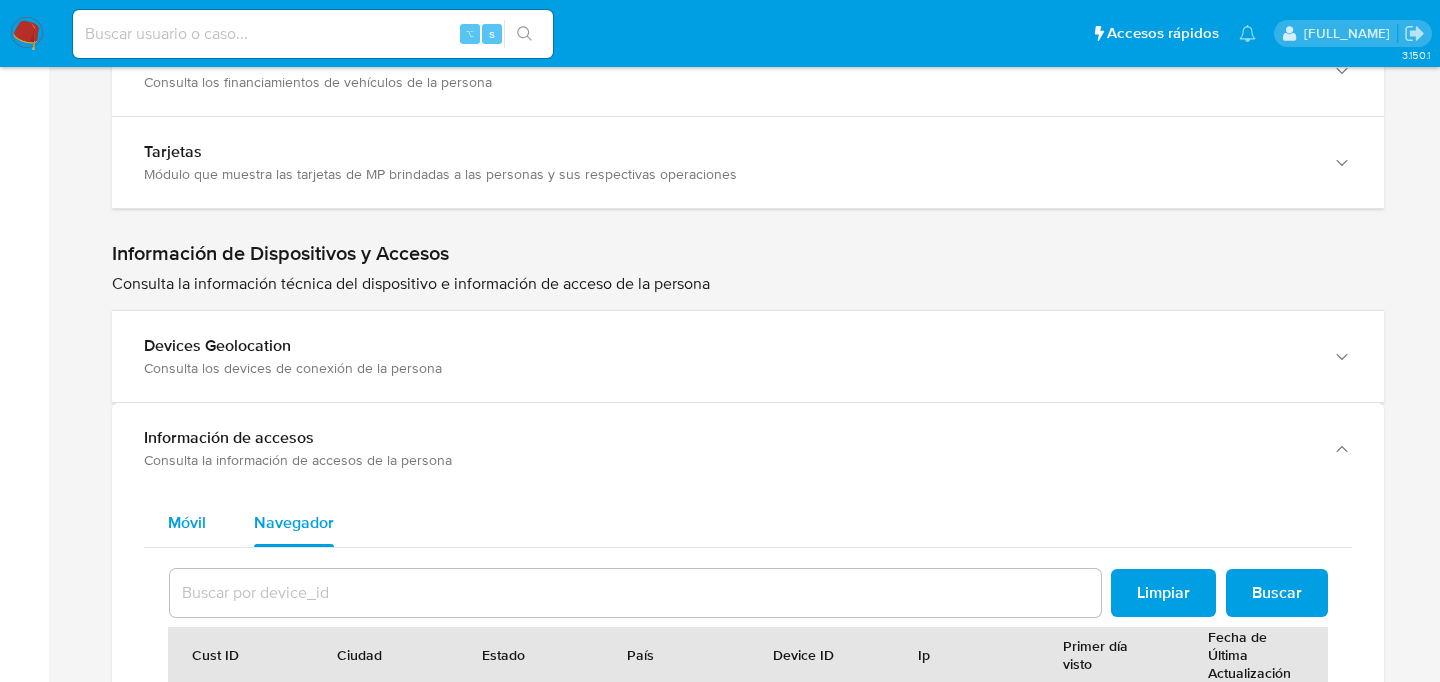 click on "Móvil" at bounding box center (187, 523) 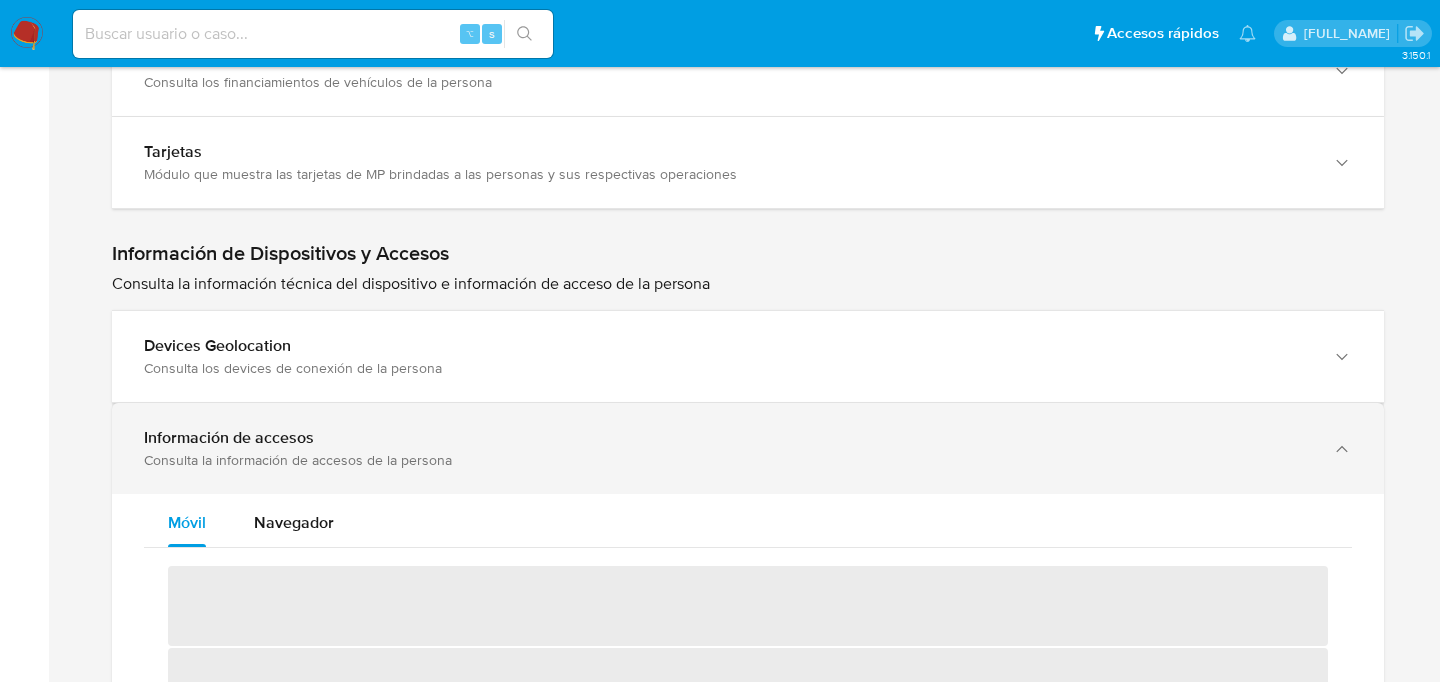 click on "Información de accesos" at bounding box center (728, 438) 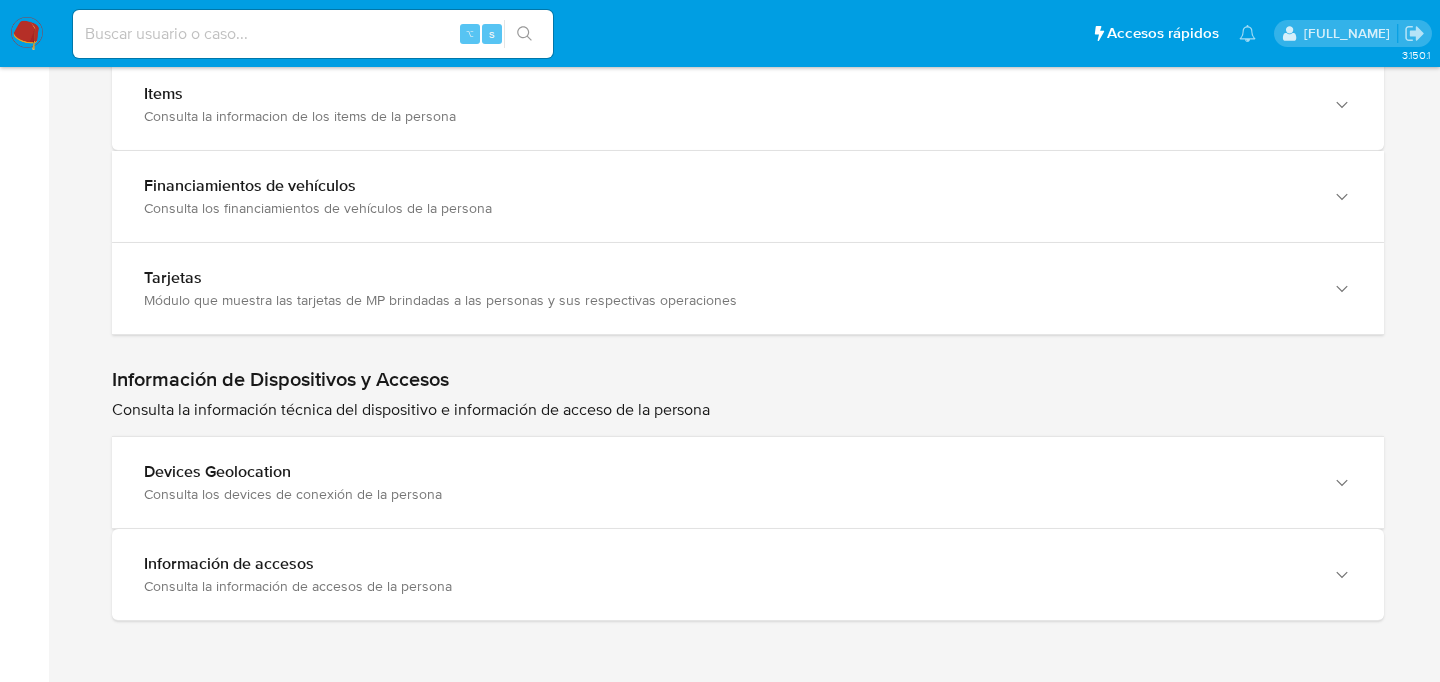 scroll, scrollTop: 3340, scrollLeft: 0, axis: vertical 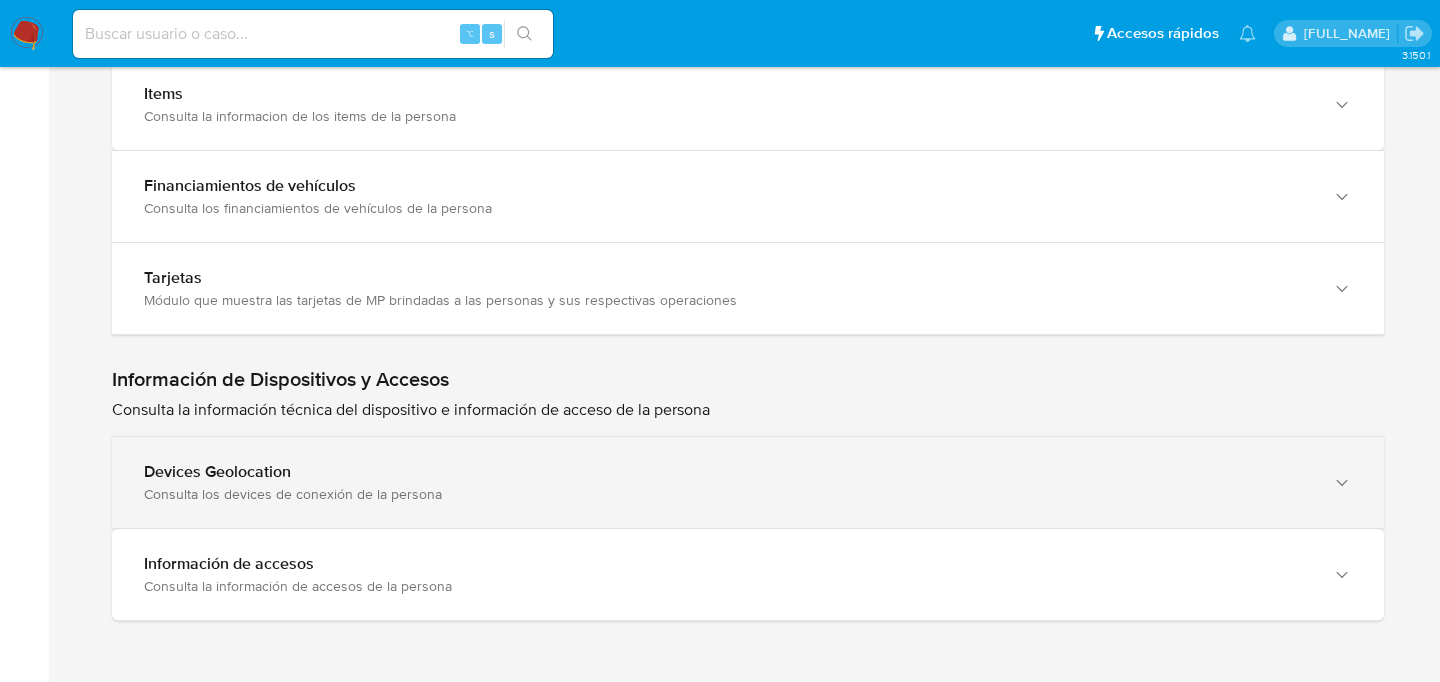 click on "Devices Geolocation" at bounding box center (728, 472) 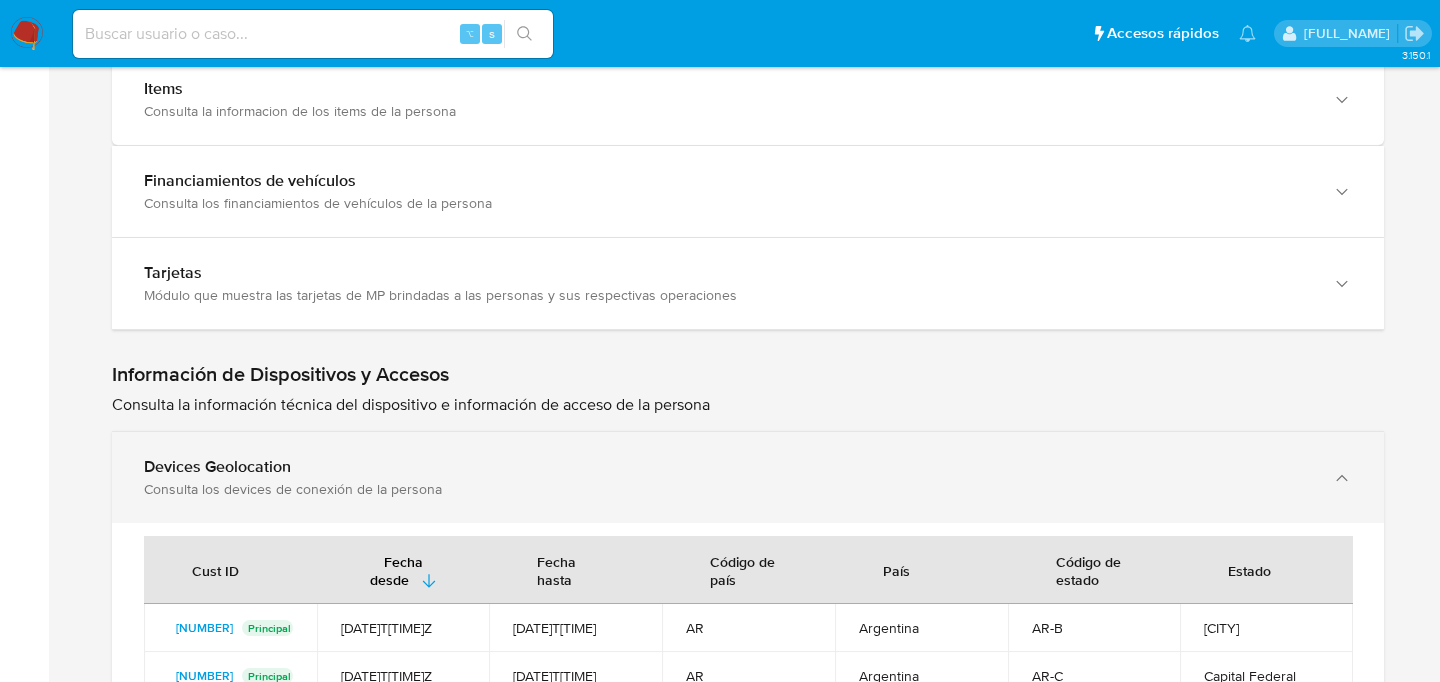 click on "Devices Geolocation" at bounding box center [728, 467] 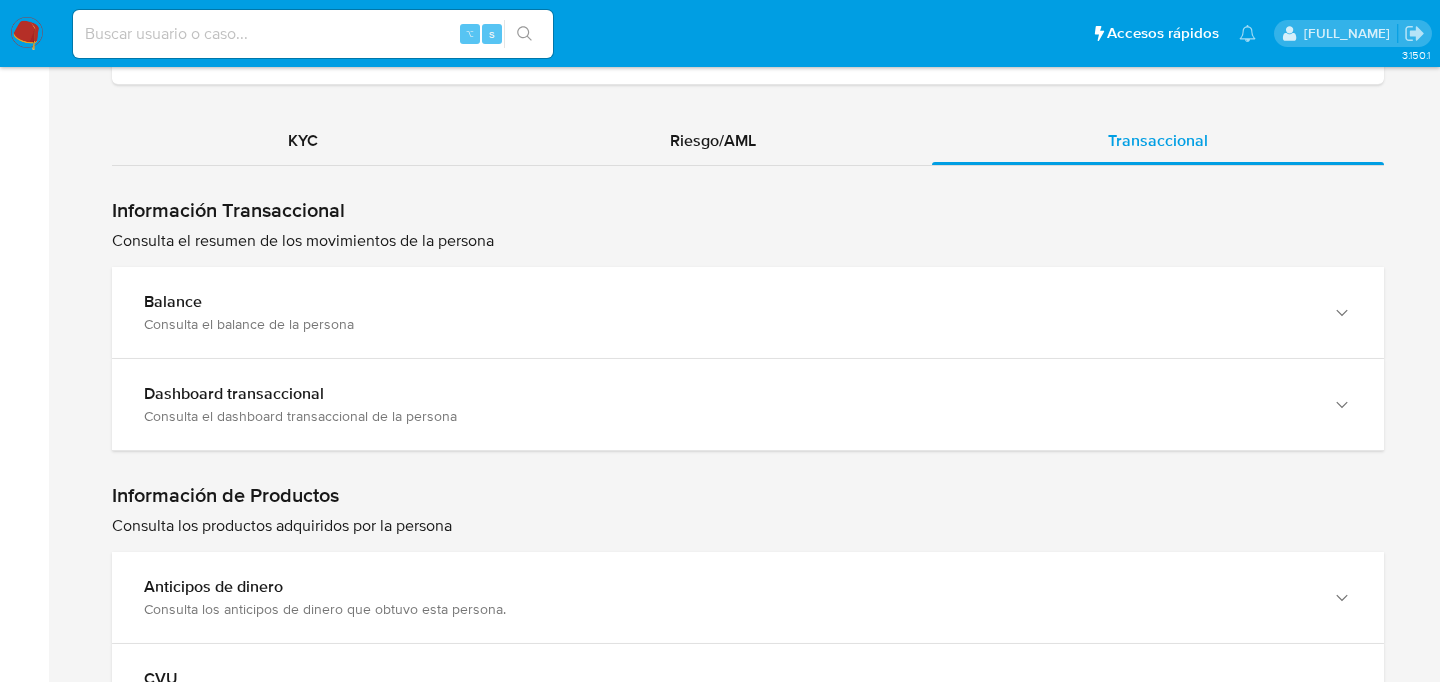 scroll, scrollTop: 2174, scrollLeft: 0, axis: vertical 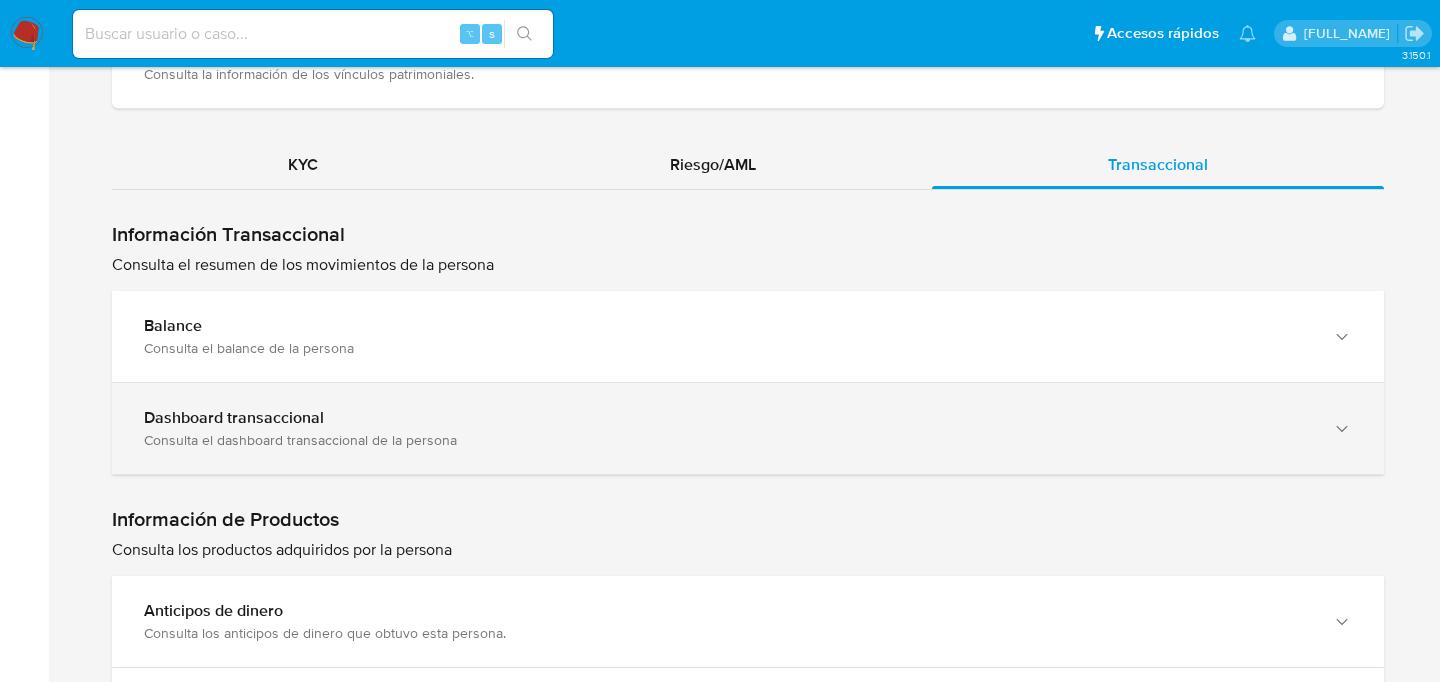 click on "Dashboard transaccional" at bounding box center (234, 417) 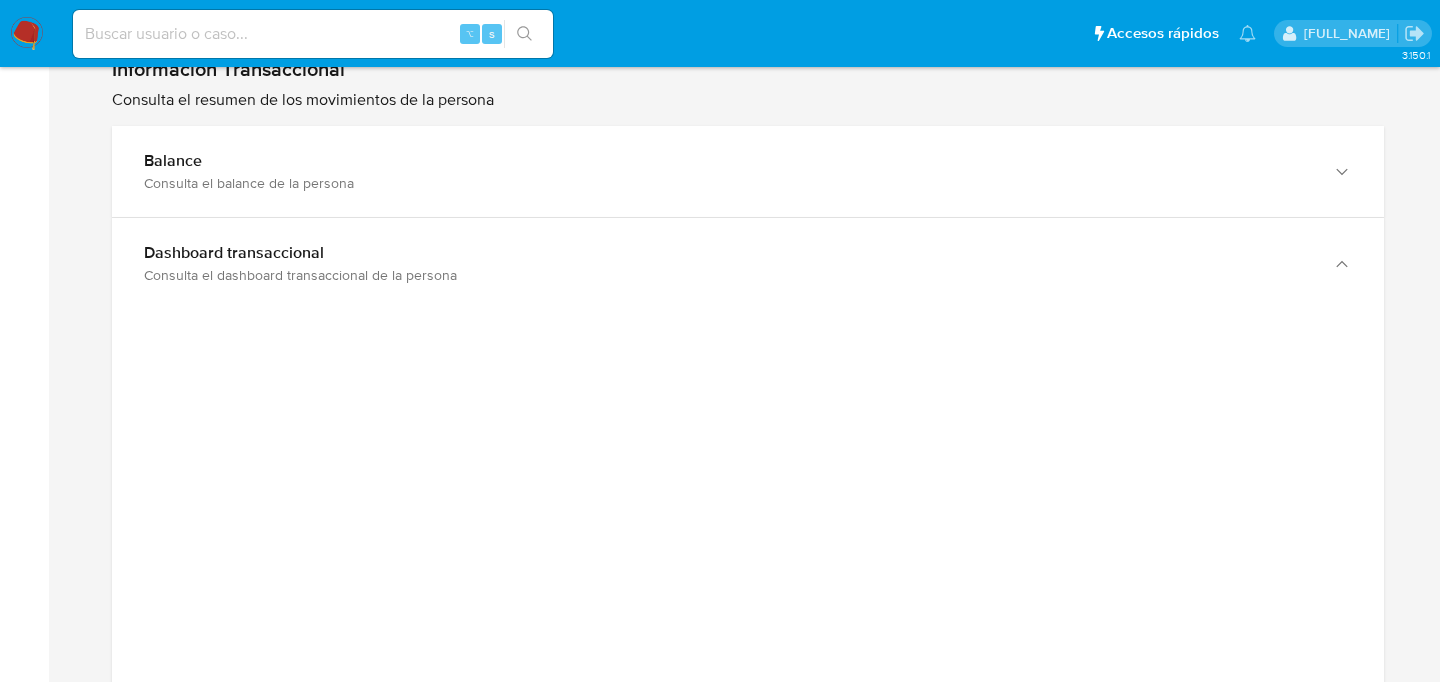 scroll, scrollTop: 2220, scrollLeft: 0, axis: vertical 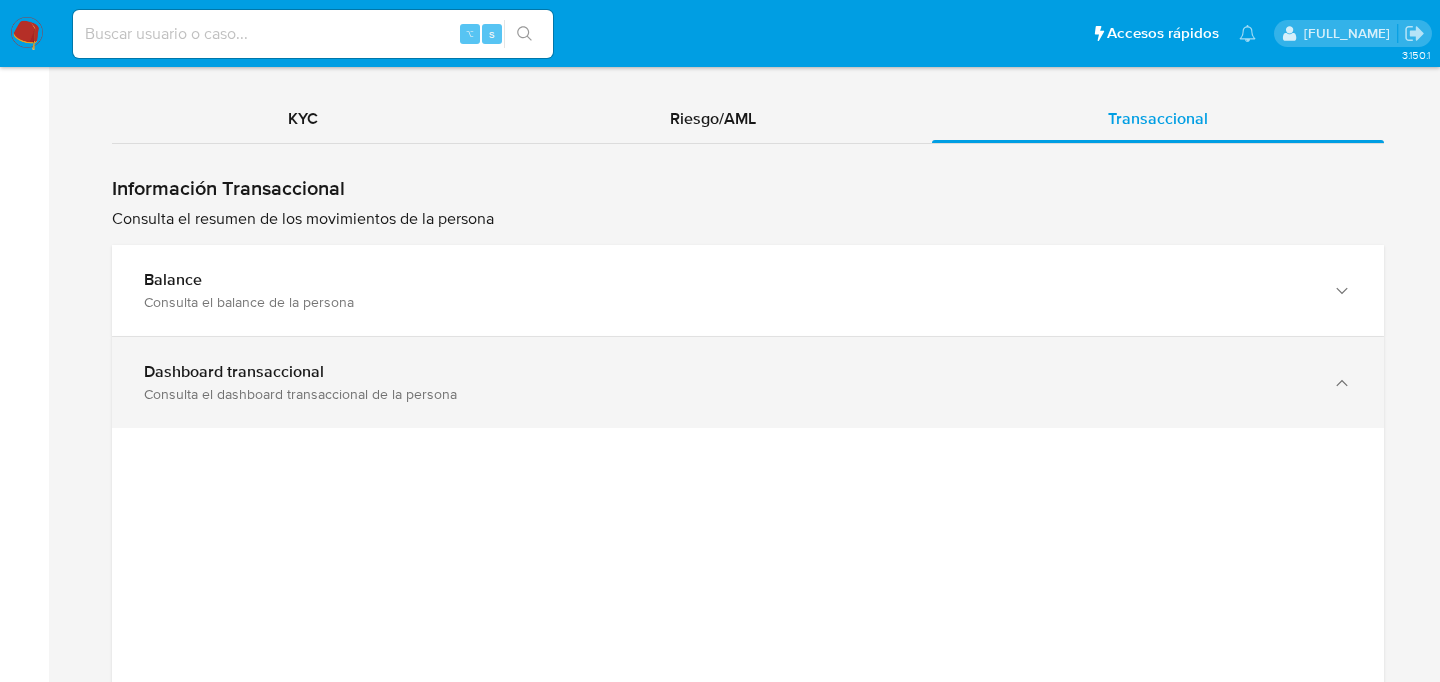 click on "Dashboard transaccional Consulta el dashboard transaccional de la persona" at bounding box center [748, 382] 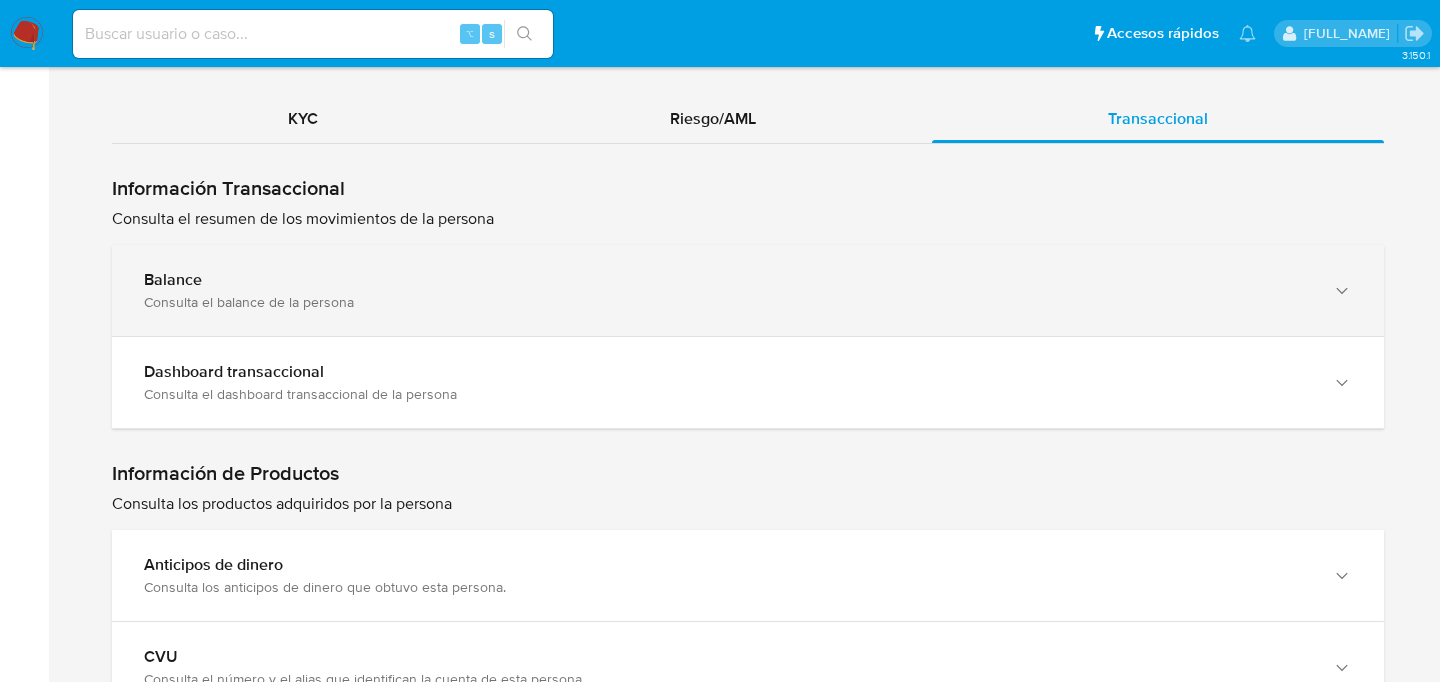 click on "Consulta el balance de la persona" at bounding box center (728, 302) 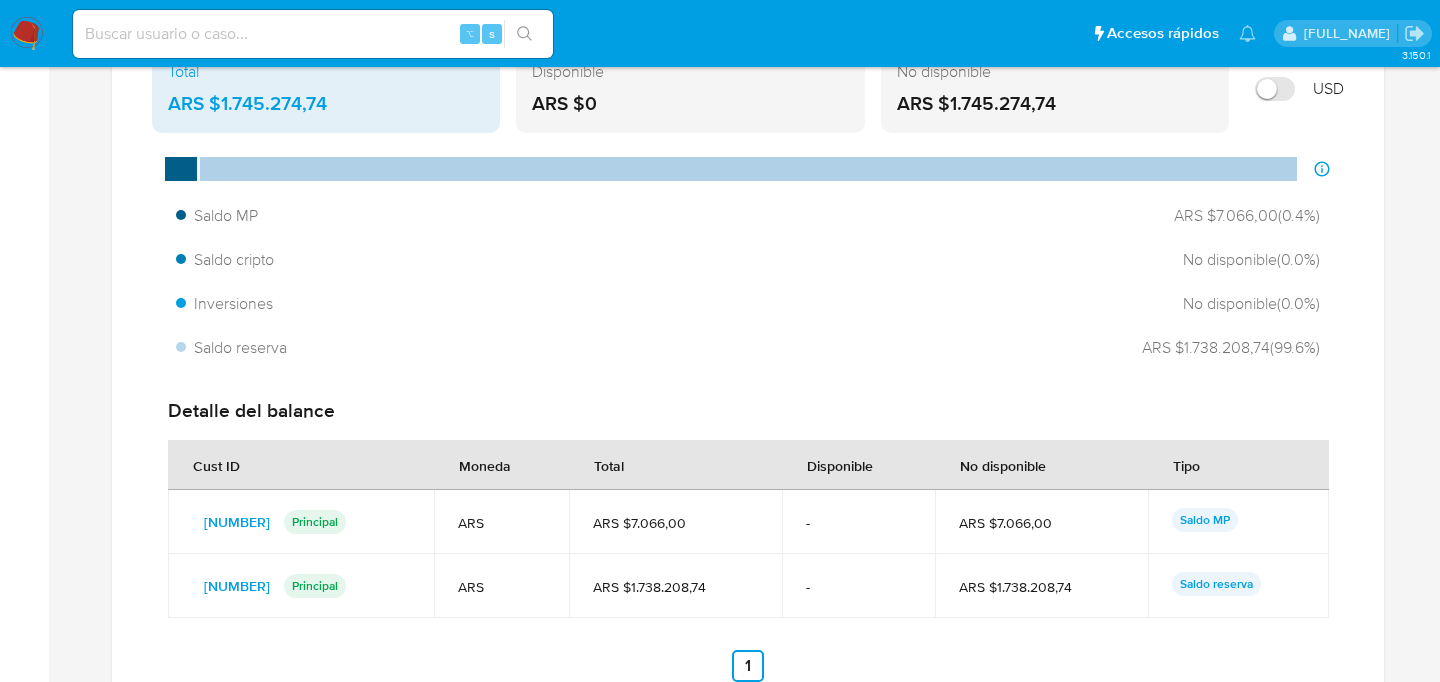 scroll, scrollTop: 2270, scrollLeft: 0, axis: vertical 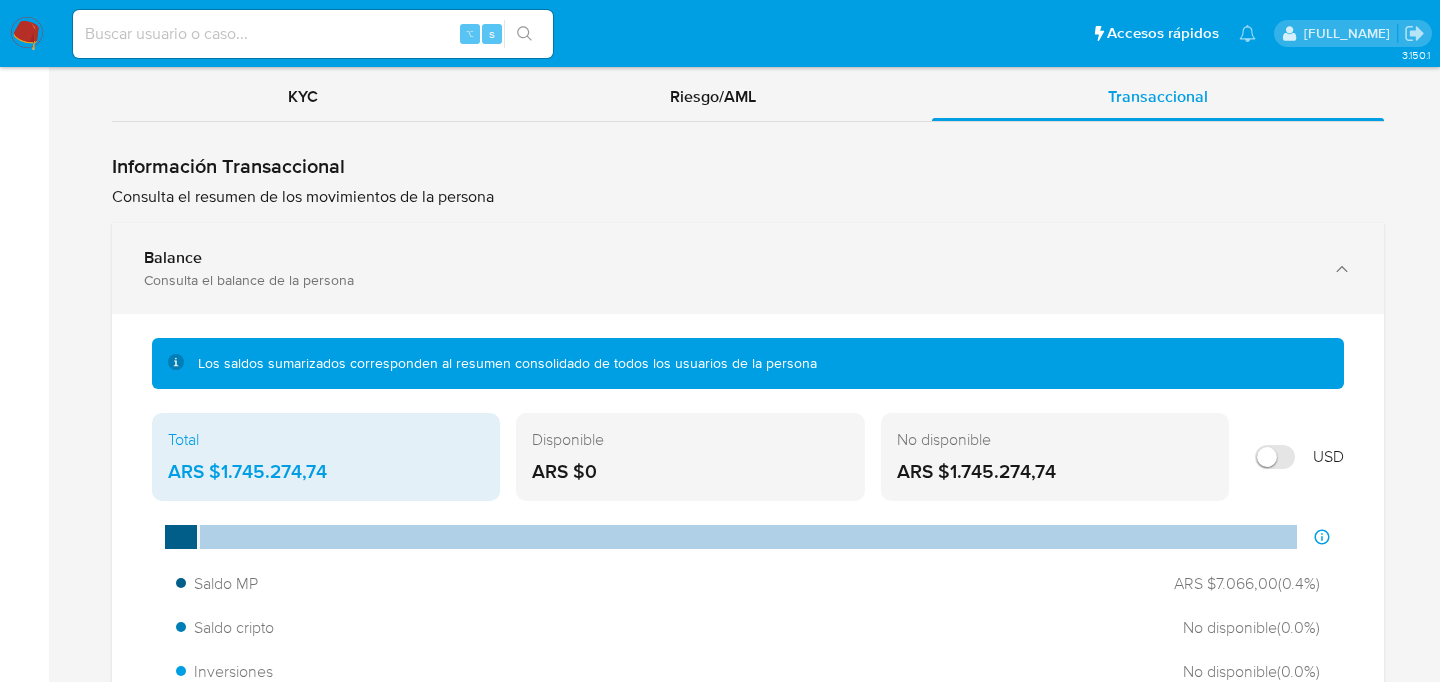 click on "Balance" at bounding box center (728, 258) 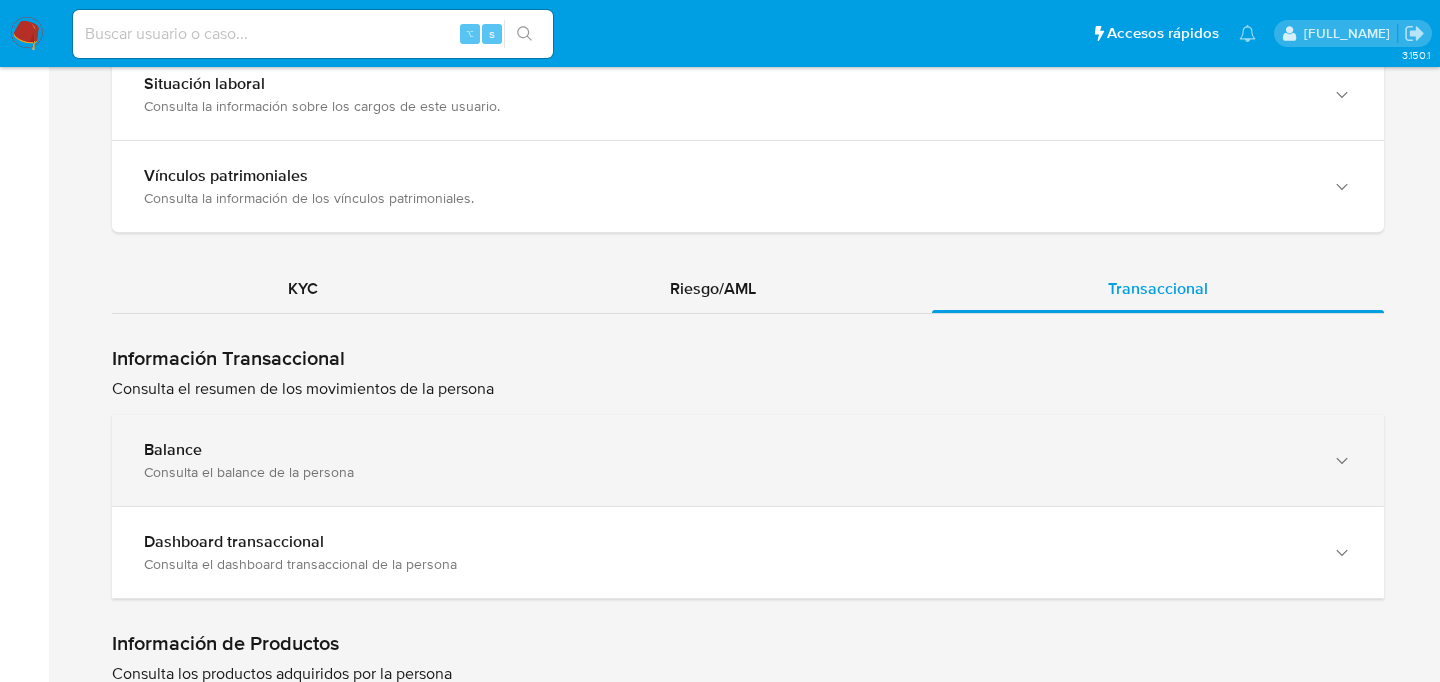 scroll, scrollTop: 1907, scrollLeft: 0, axis: vertical 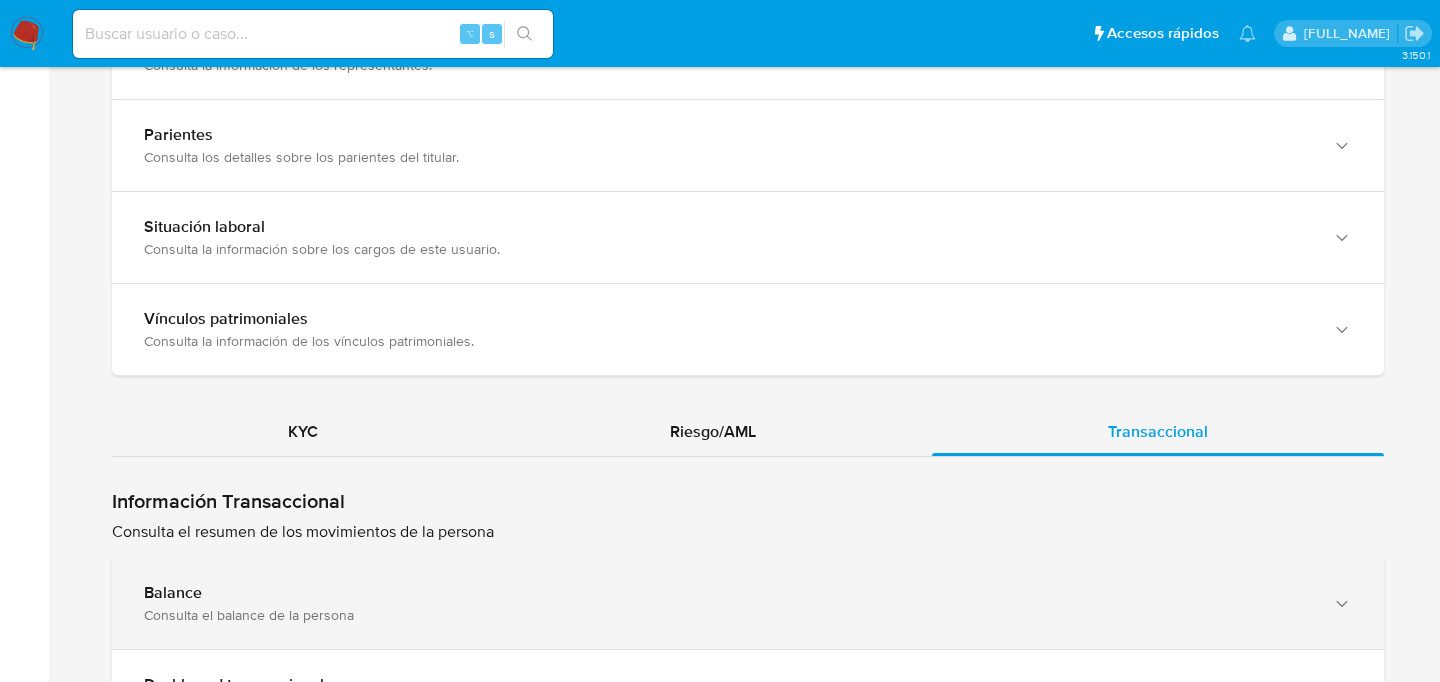 click on "Balance" at bounding box center [728, 593] 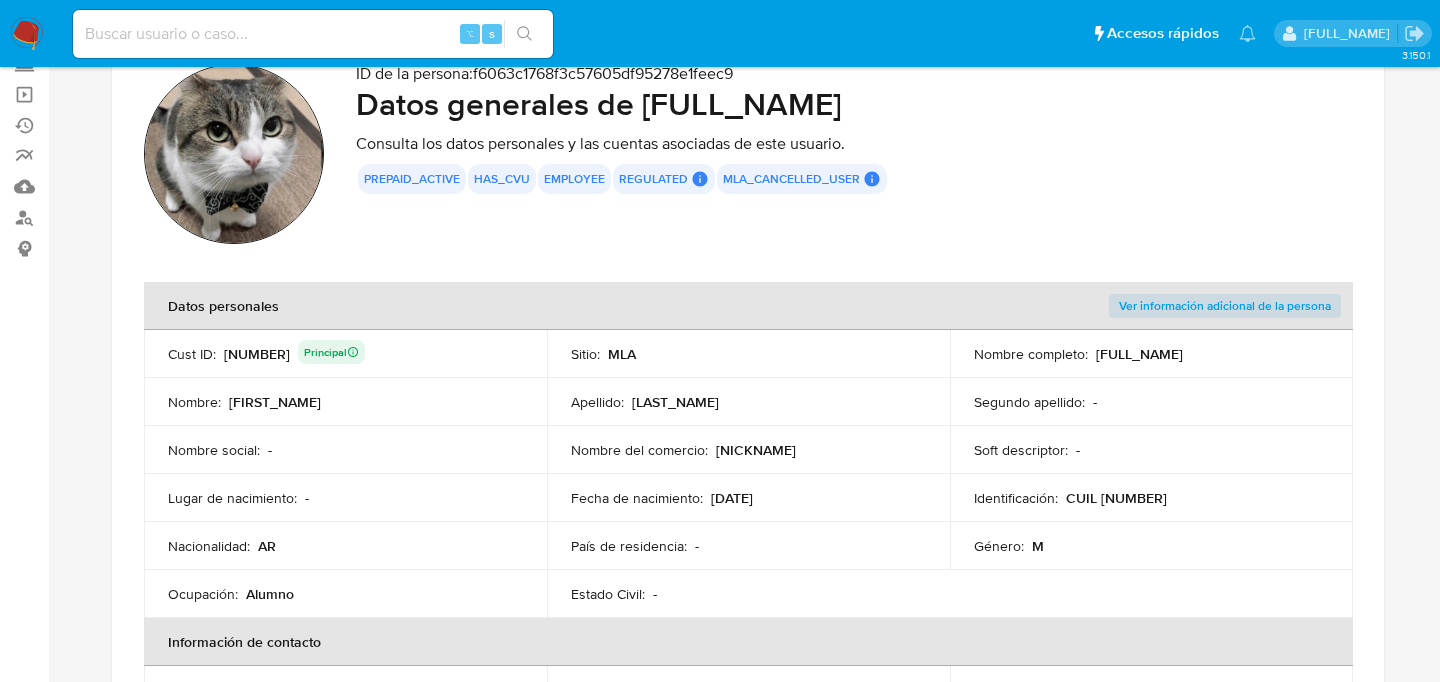 scroll, scrollTop: 138, scrollLeft: 0, axis: vertical 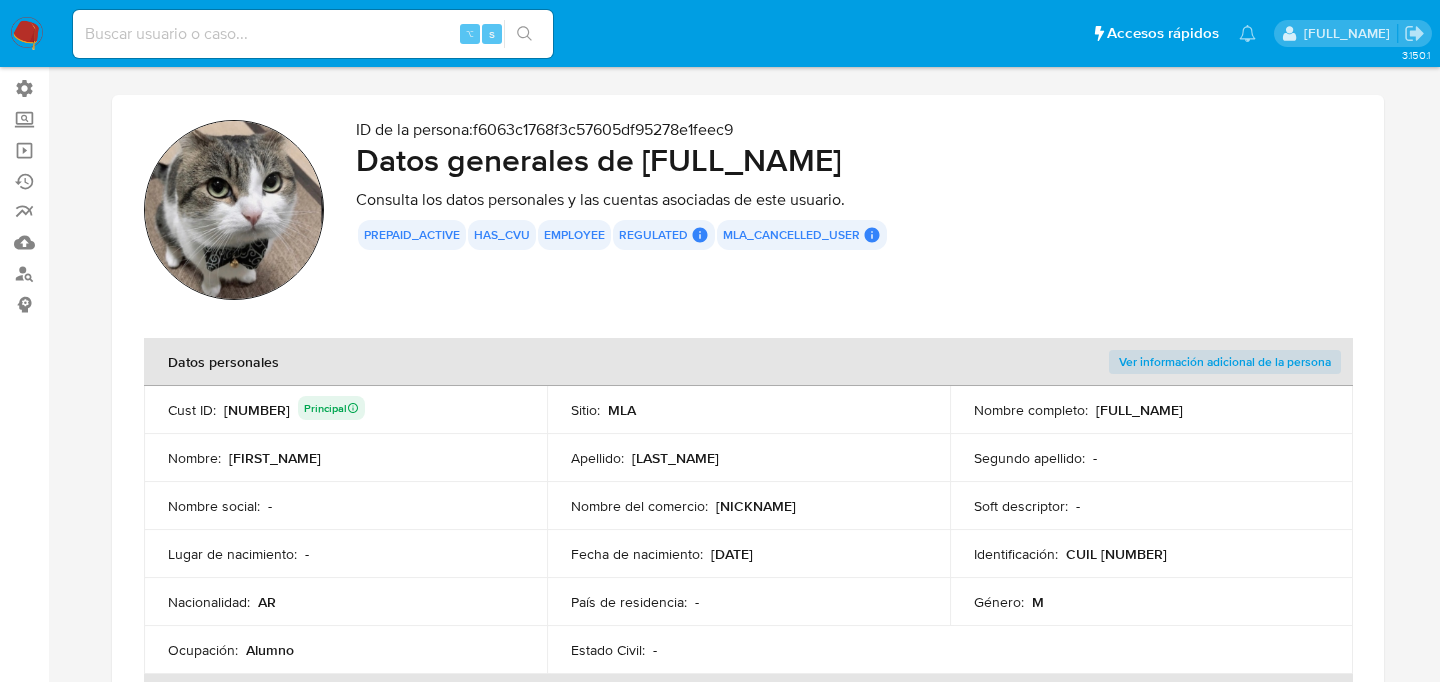 click on "Ver información adicional de la persona" at bounding box center (1225, 362) 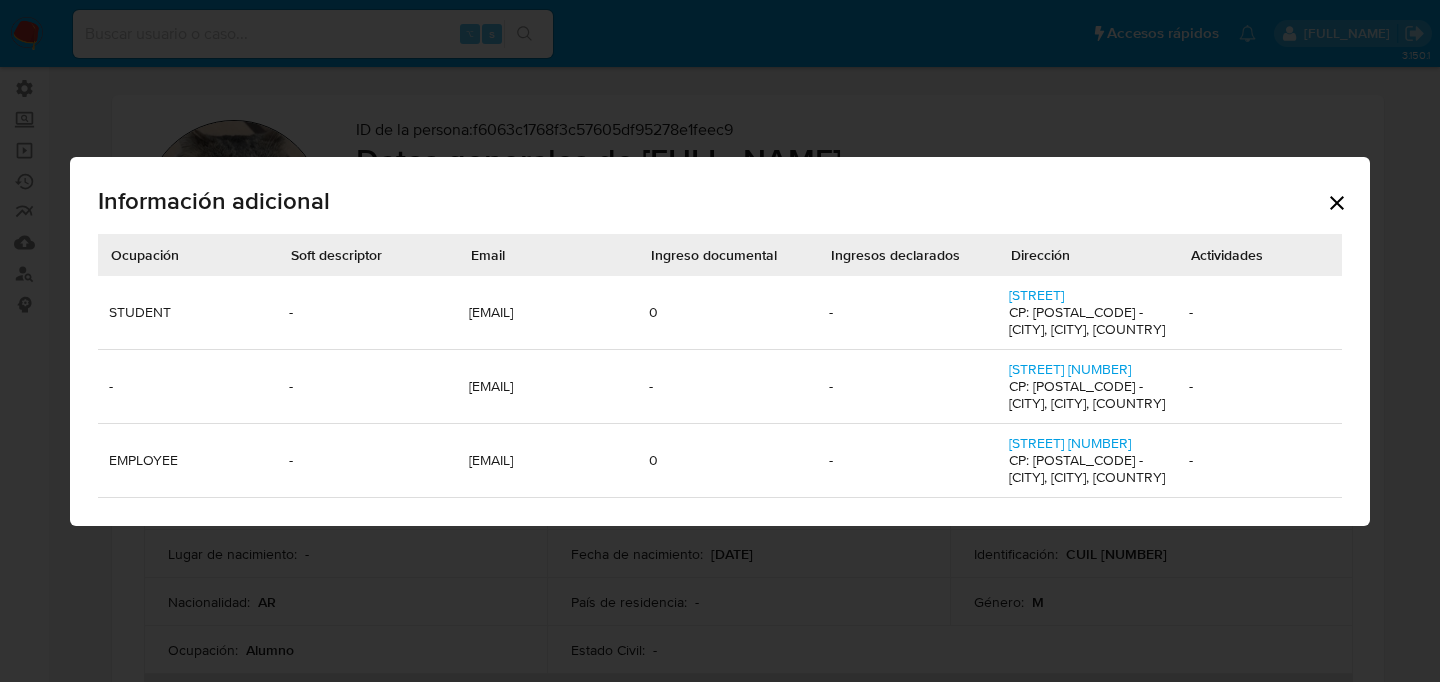 scroll, scrollTop: 0, scrollLeft: 500, axis: horizontal 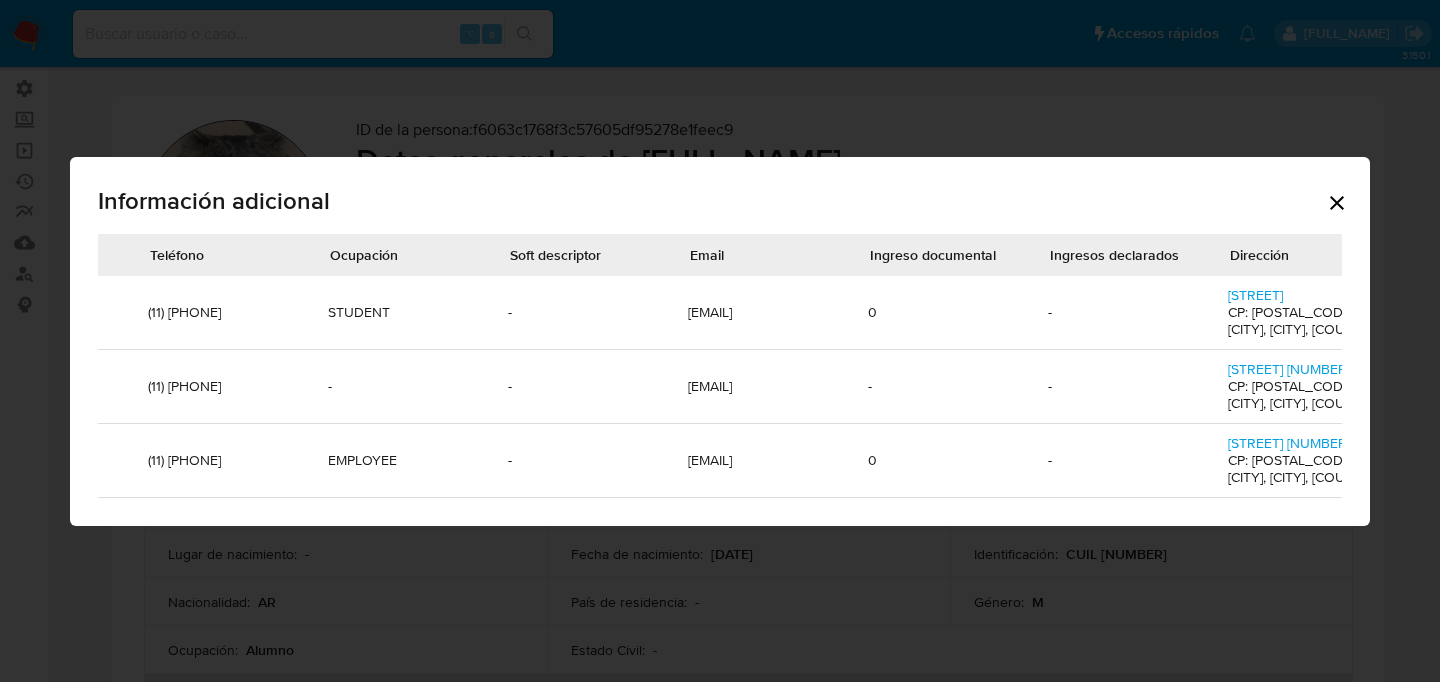 click 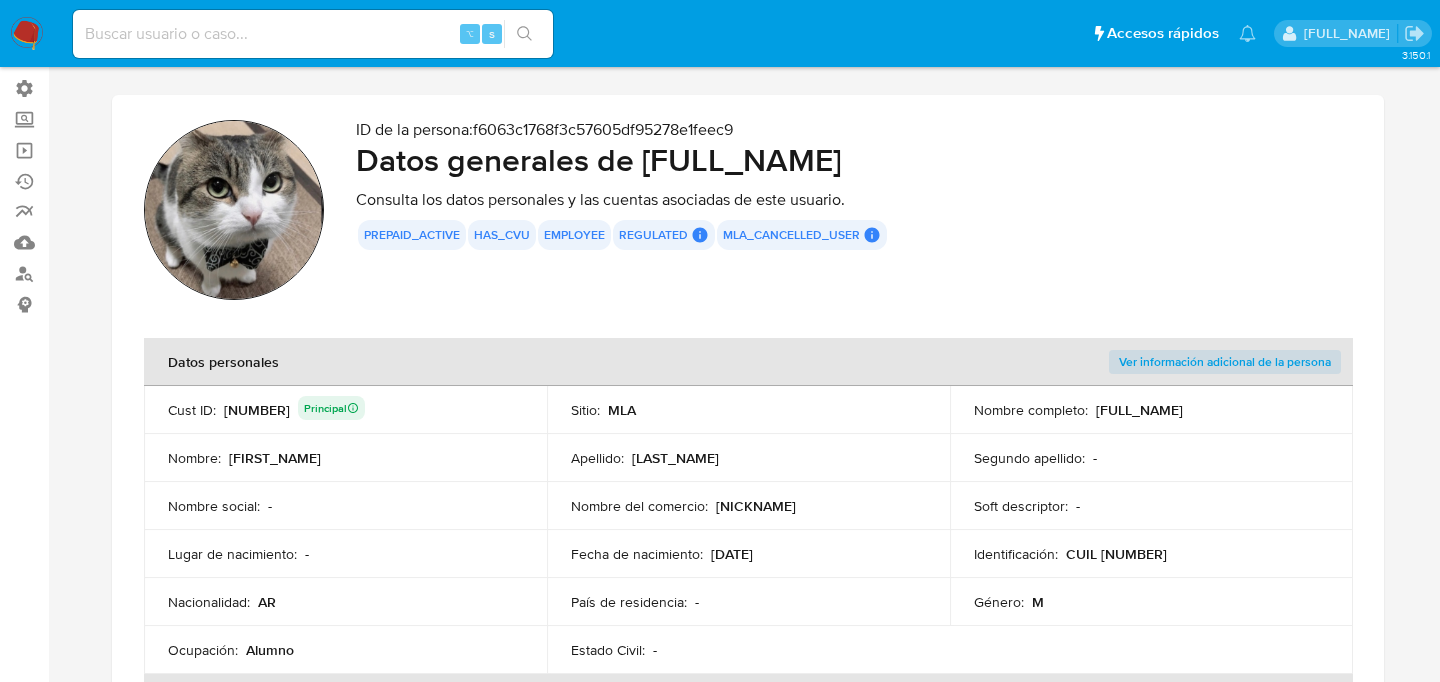click at bounding box center [27, 34] 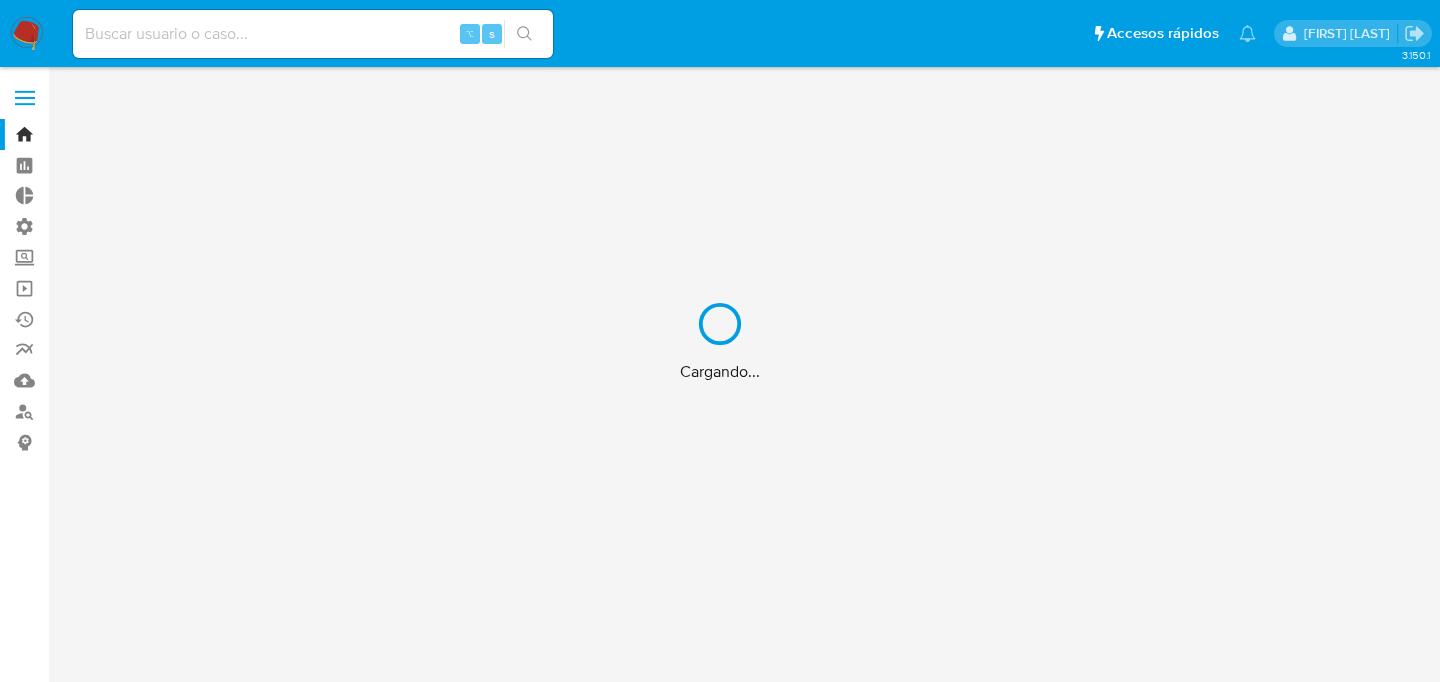 scroll, scrollTop: 0, scrollLeft: 0, axis: both 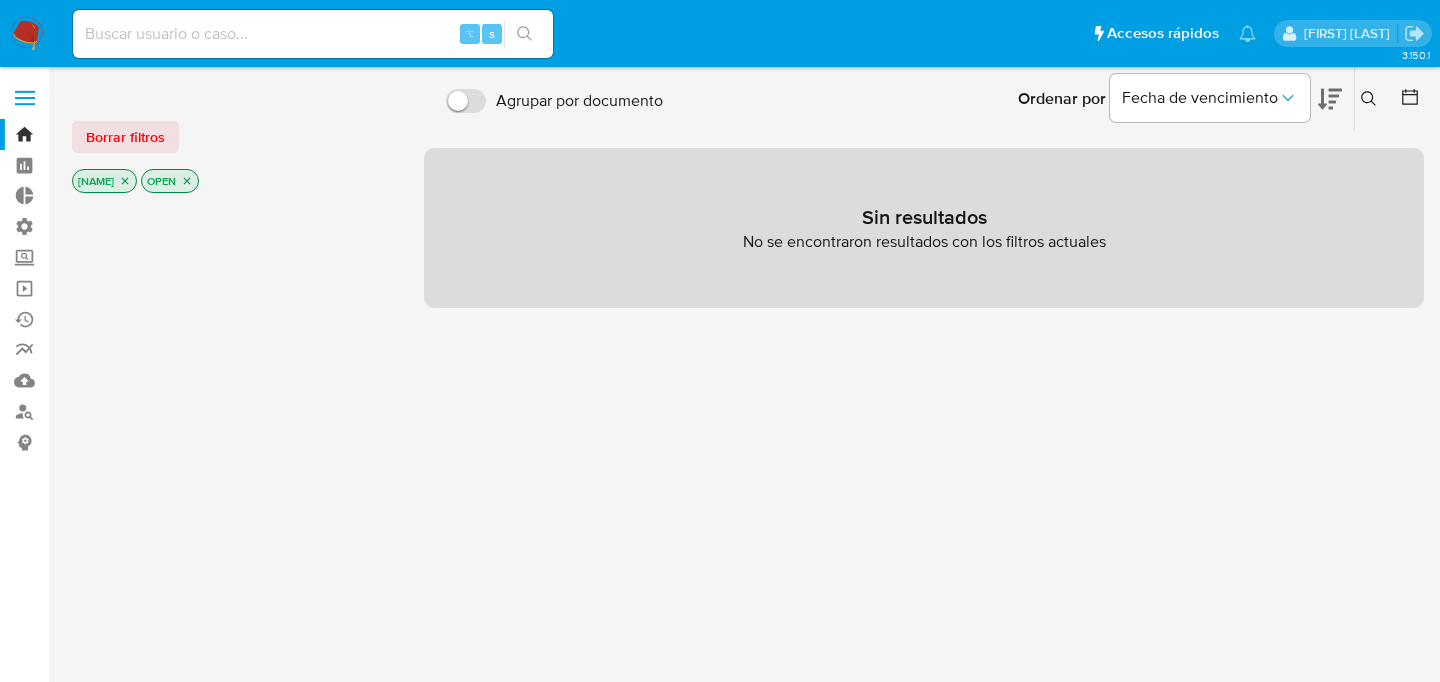click 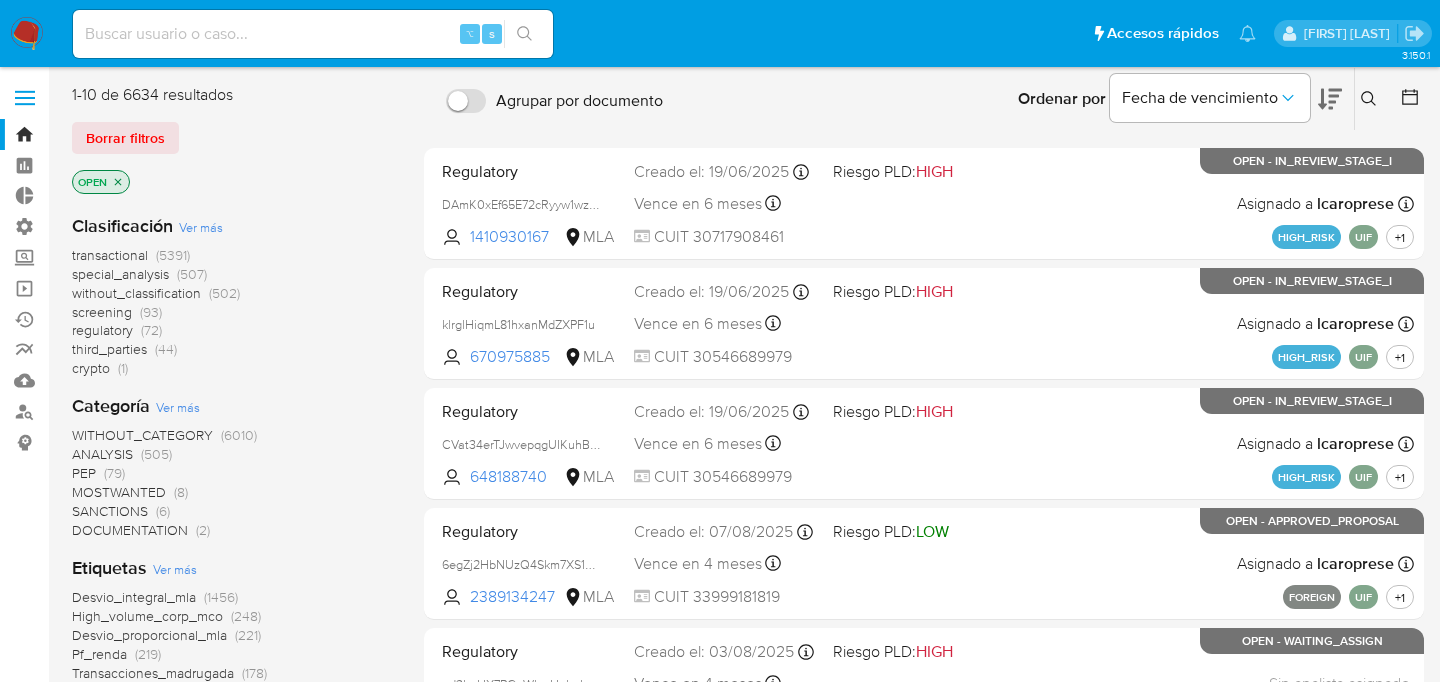 click 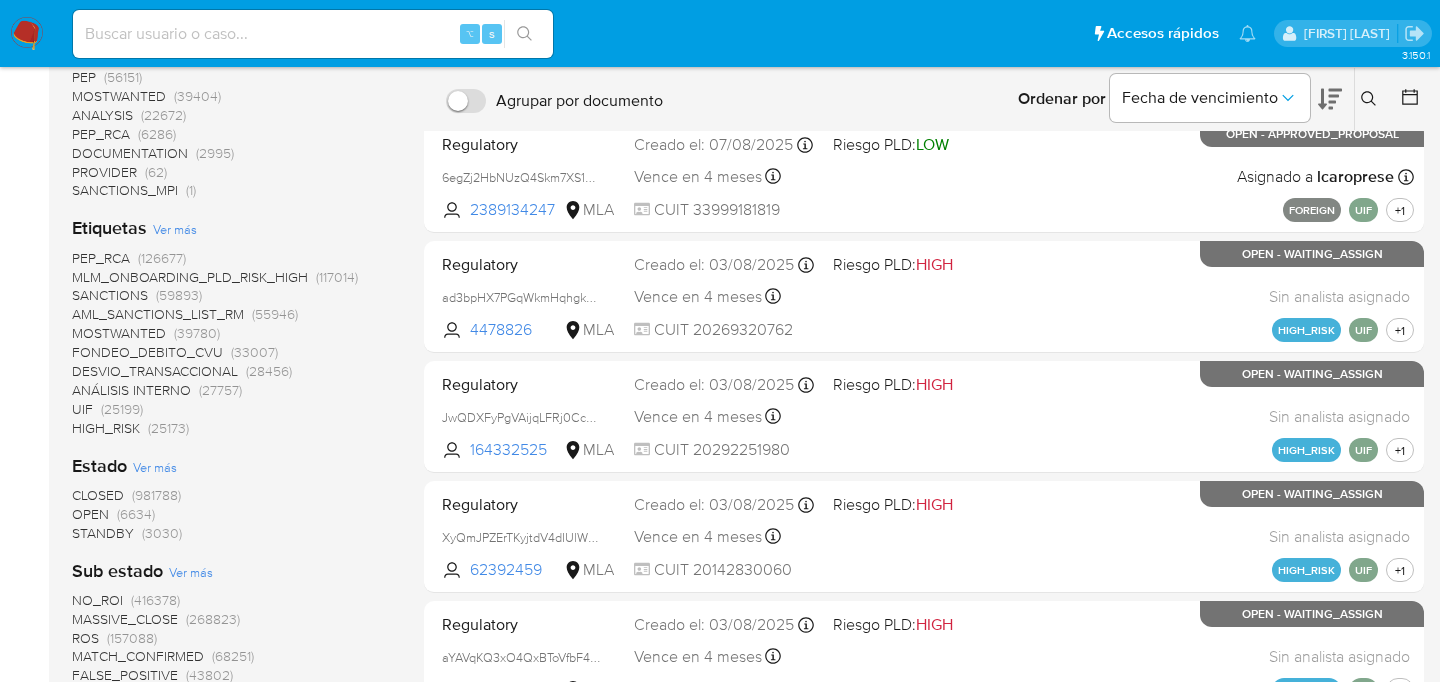 scroll, scrollTop: 0, scrollLeft: 0, axis: both 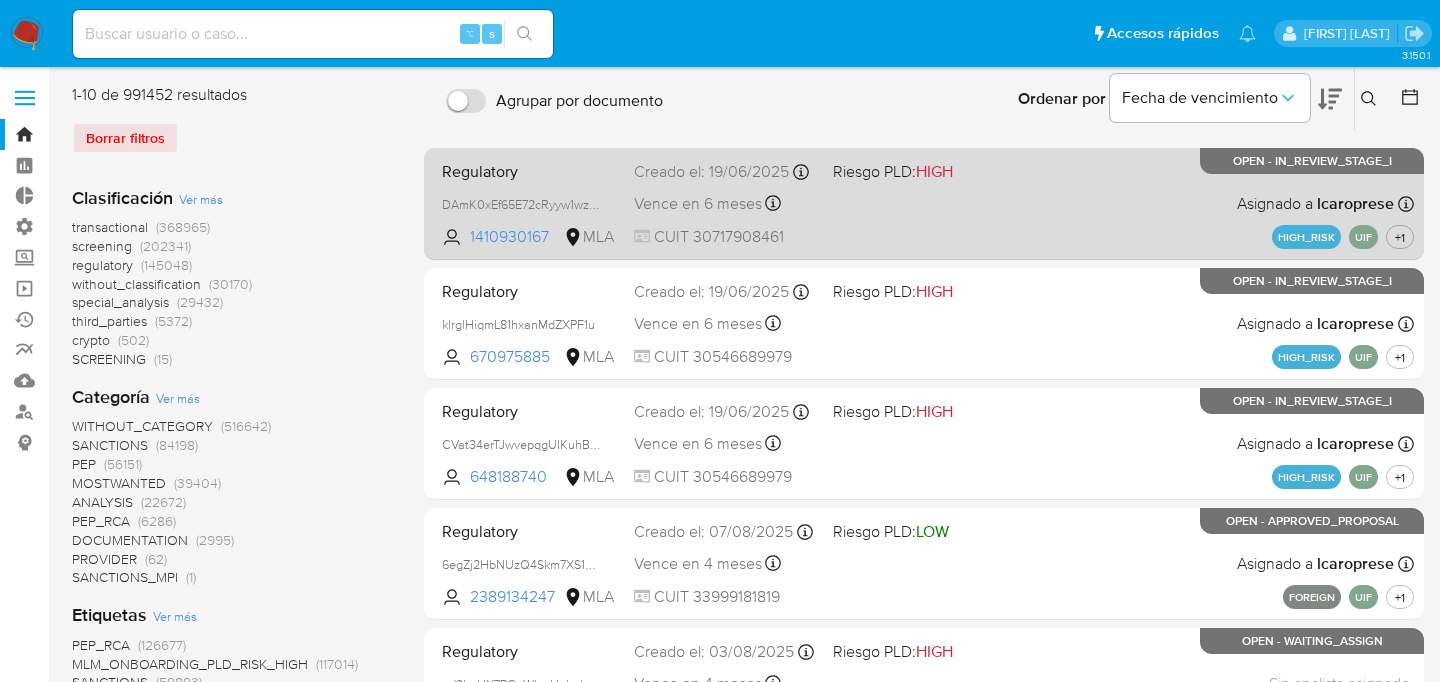 click on "Regulatory DAmK0xEf65E72cRyyw1wzIP3 1410930167 MLA Riesgo PLD:  HIGH Creado el: 19/06/2025   Creado el: 19/06/2025 21:39:05 Vence en 6 meses   Vence el 26/01/2026 21:39:05 CUIT   30717908461 Asignado a   lcaroprese   Asignado el: 21/07/2025 09:50:18 HIGH_RISK UIF +1 OPEN - IN_REVIEW_STAGE_I" at bounding box center (924, 203) 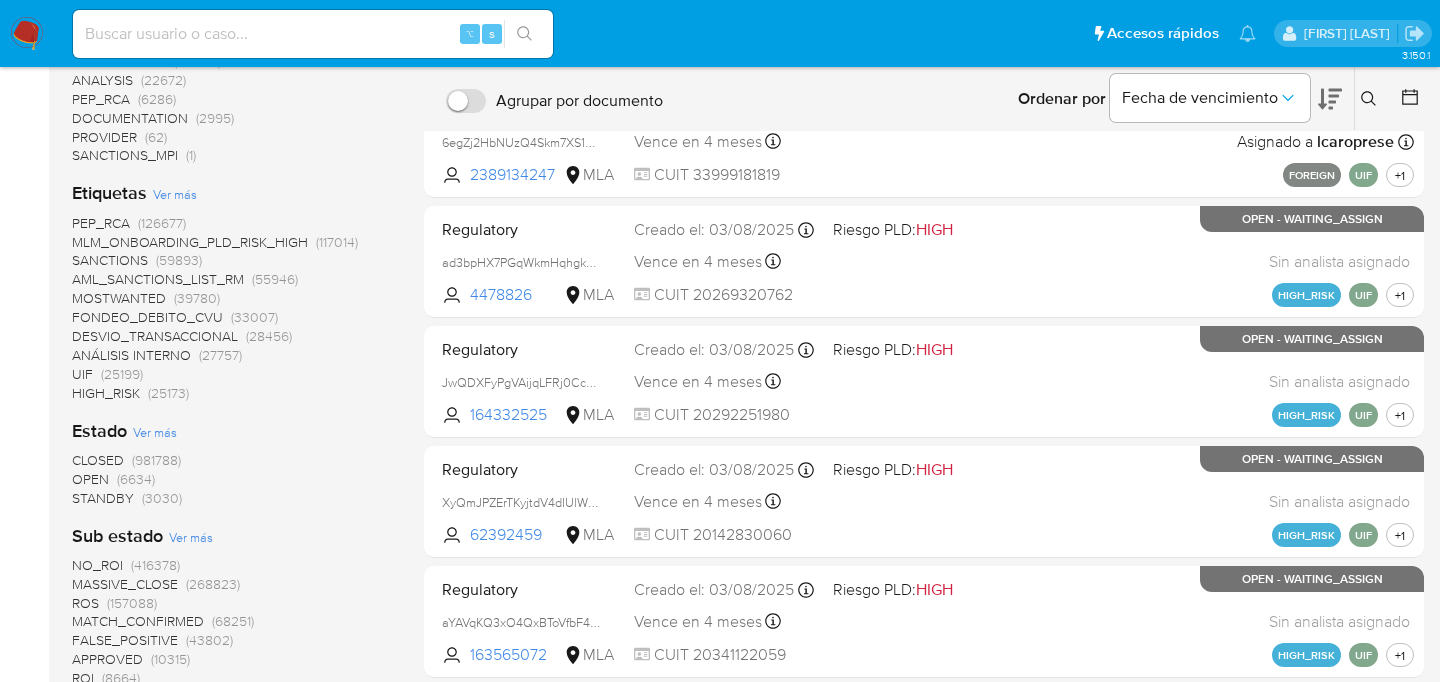 scroll, scrollTop: 0, scrollLeft: 0, axis: both 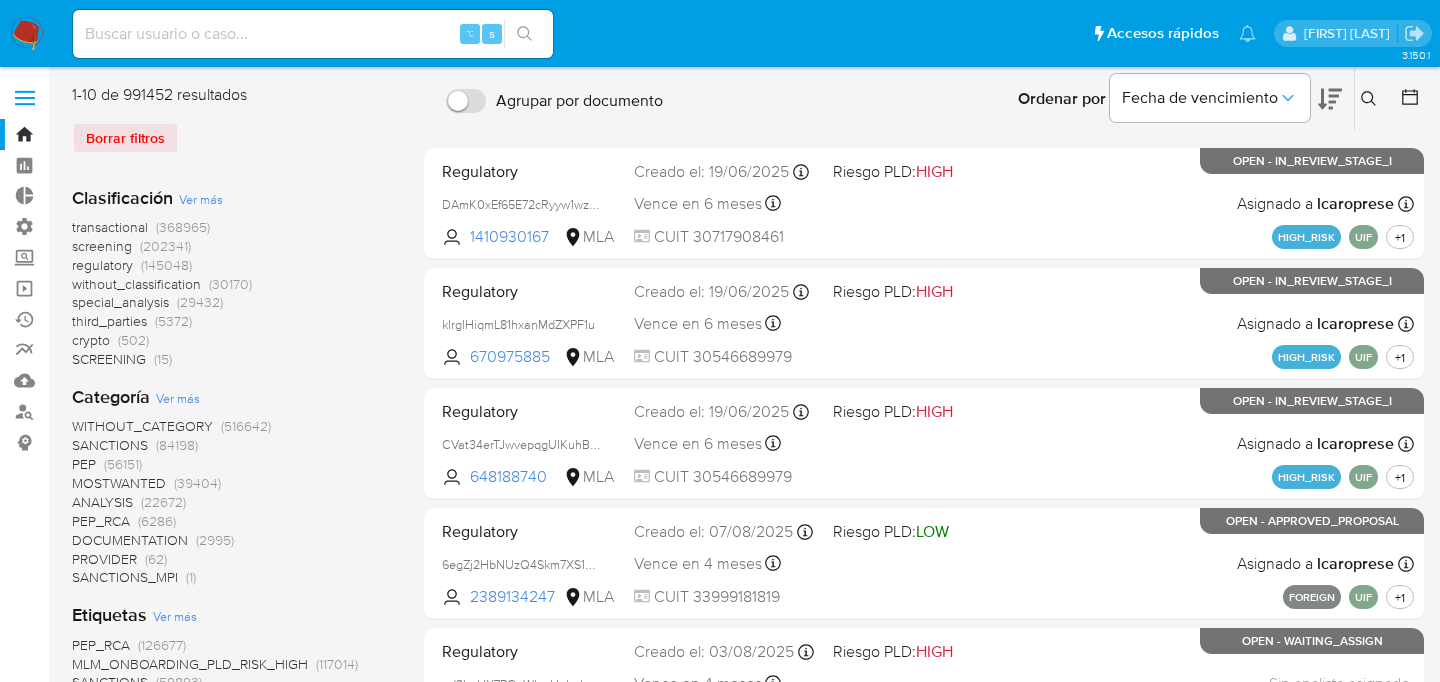 click at bounding box center [25, 98] 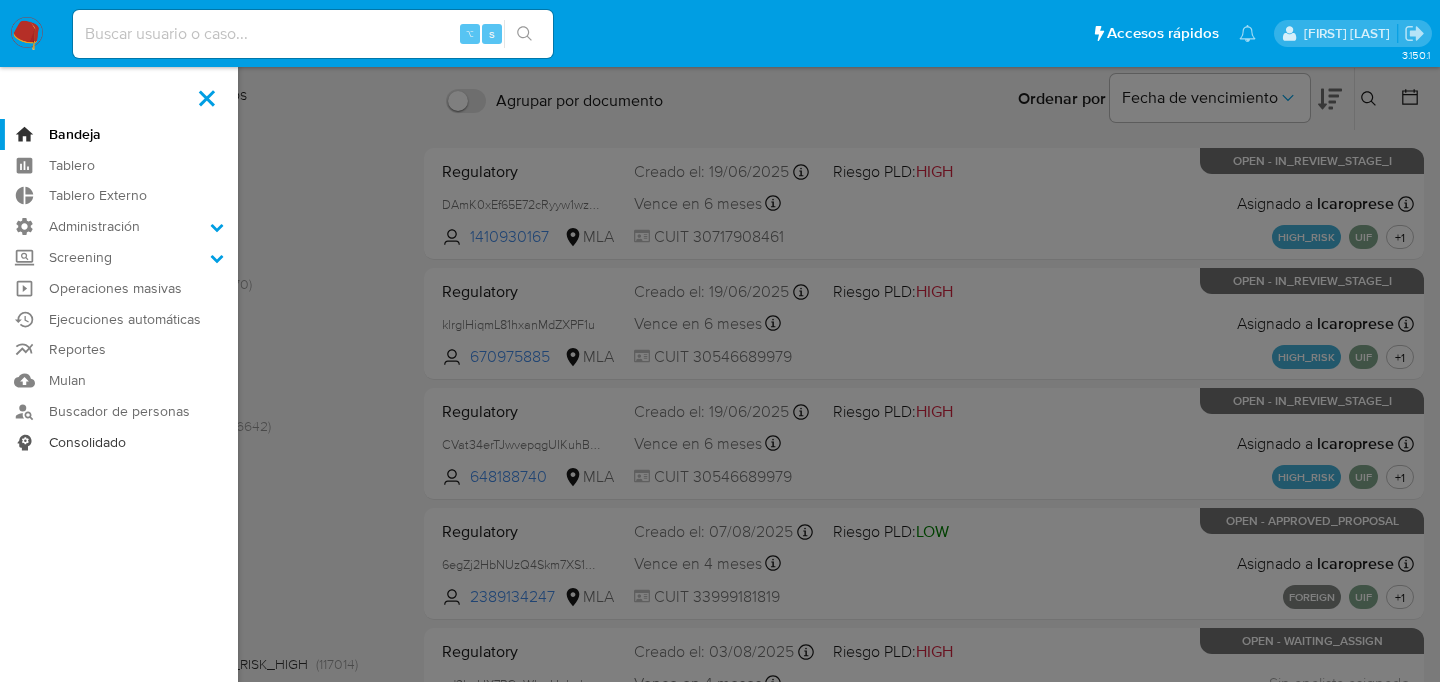 click on "Consolidado" at bounding box center [119, 442] 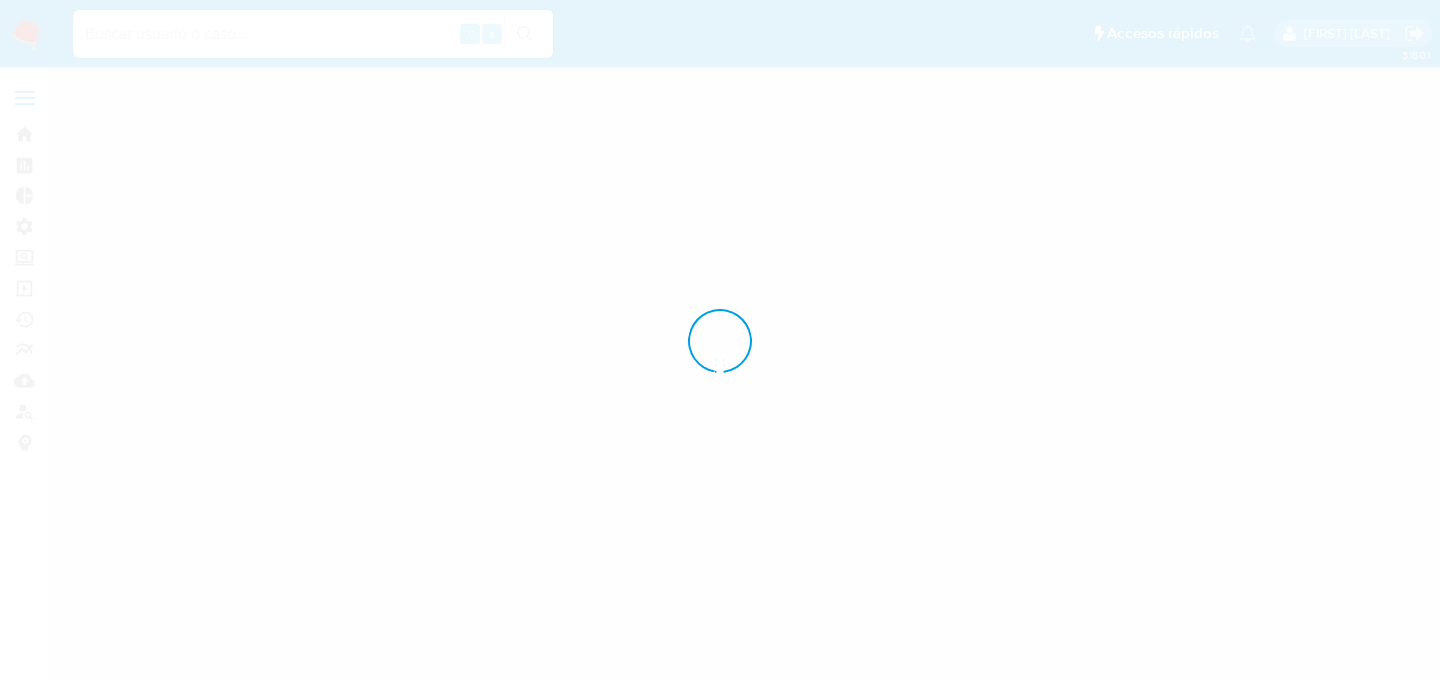 scroll, scrollTop: 0, scrollLeft: 0, axis: both 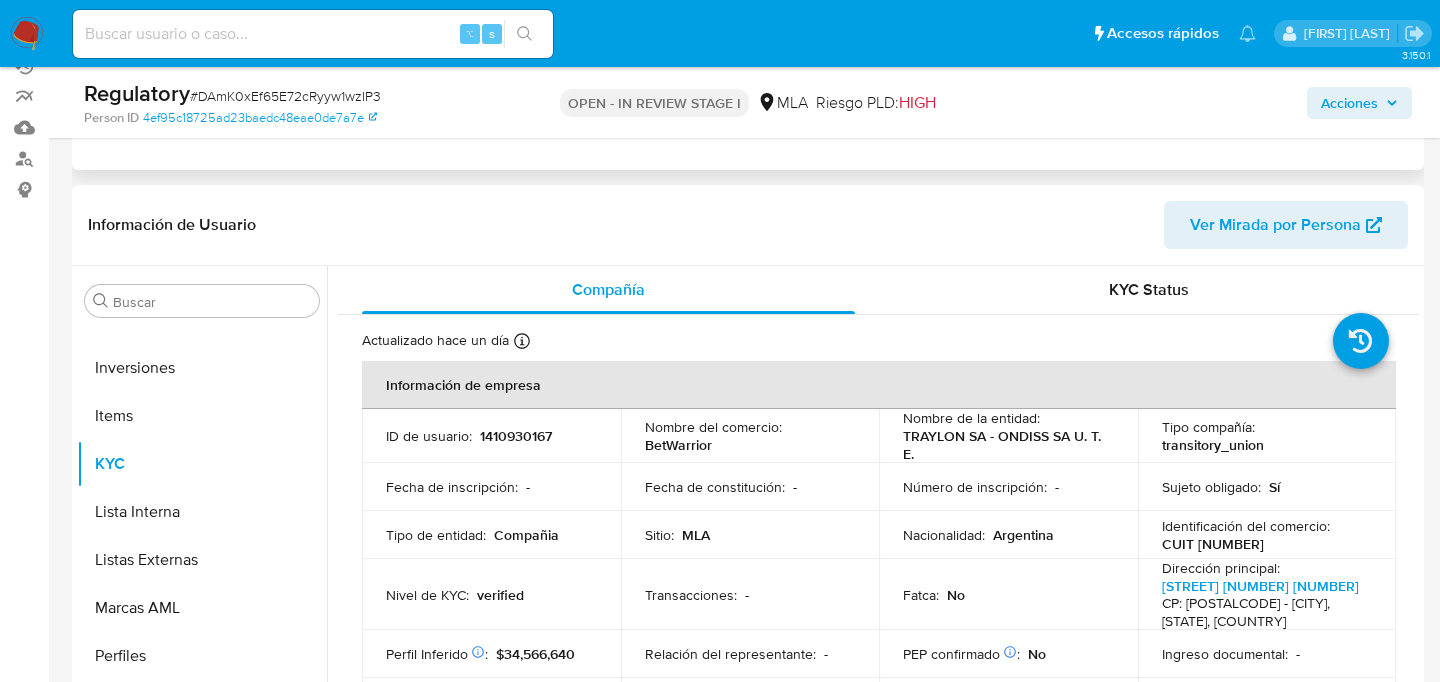 select on "10" 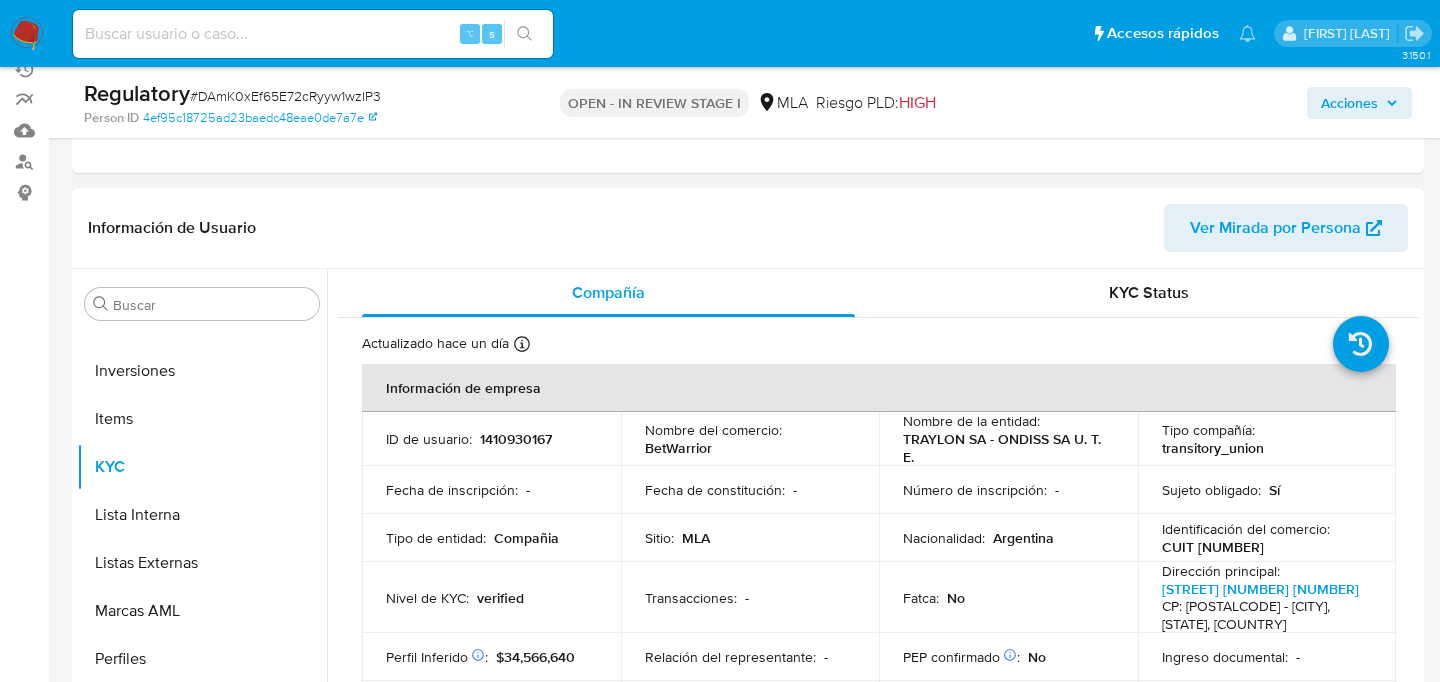 scroll, scrollTop: 0, scrollLeft: 0, axis: both 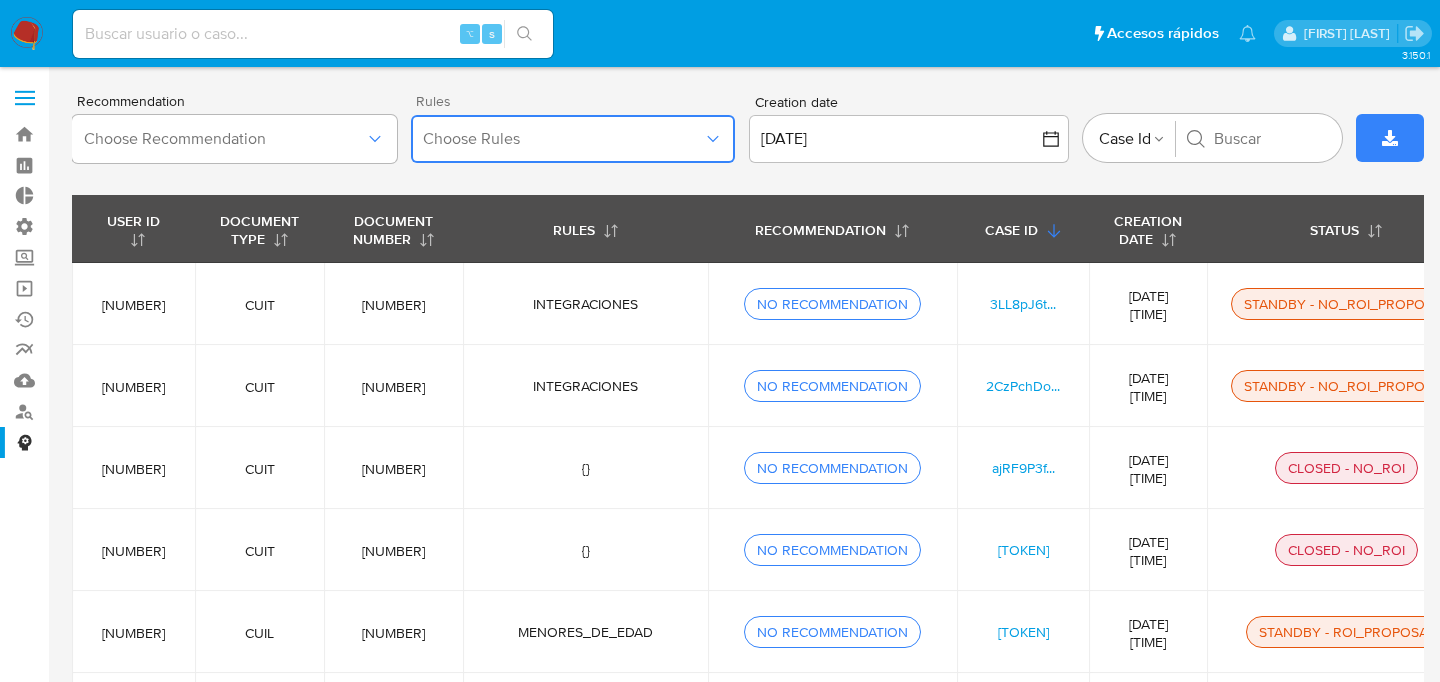 click on "Choose Rules" at bounding box center [563, 139] 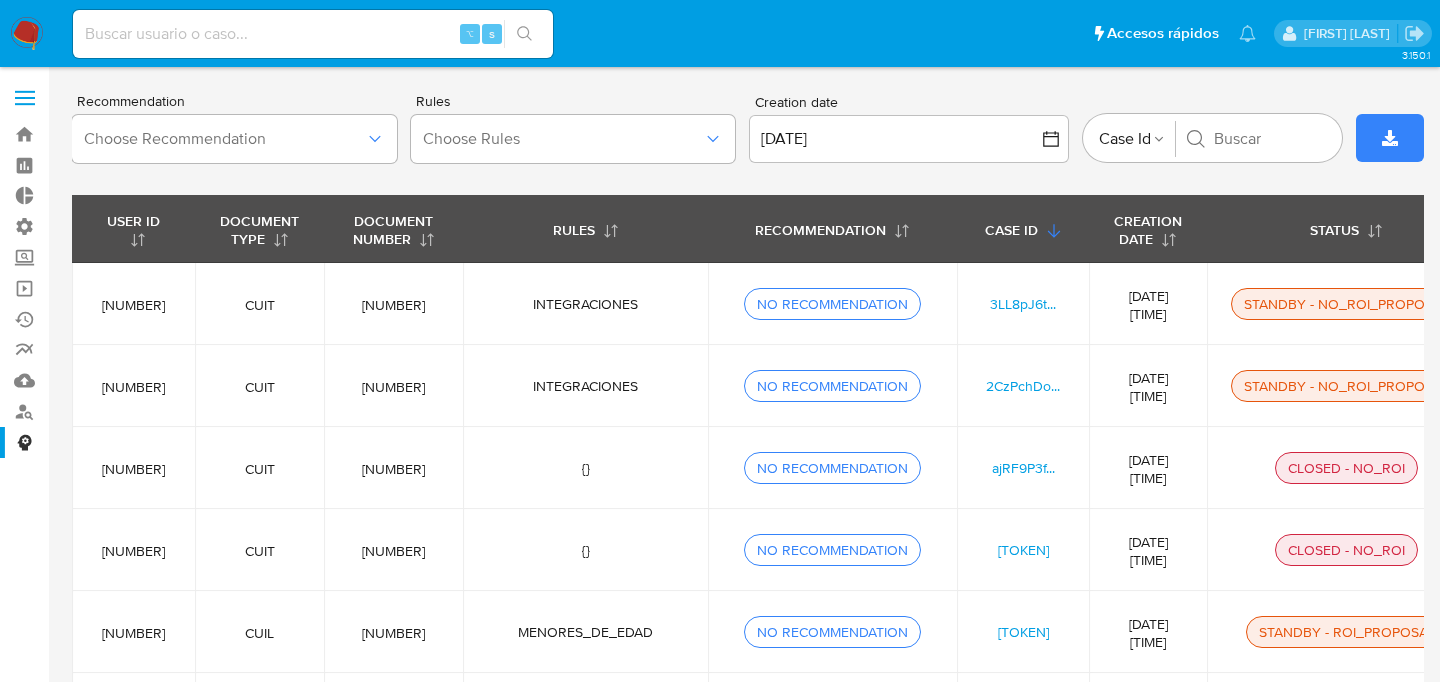click at bounding box center (27, 34) 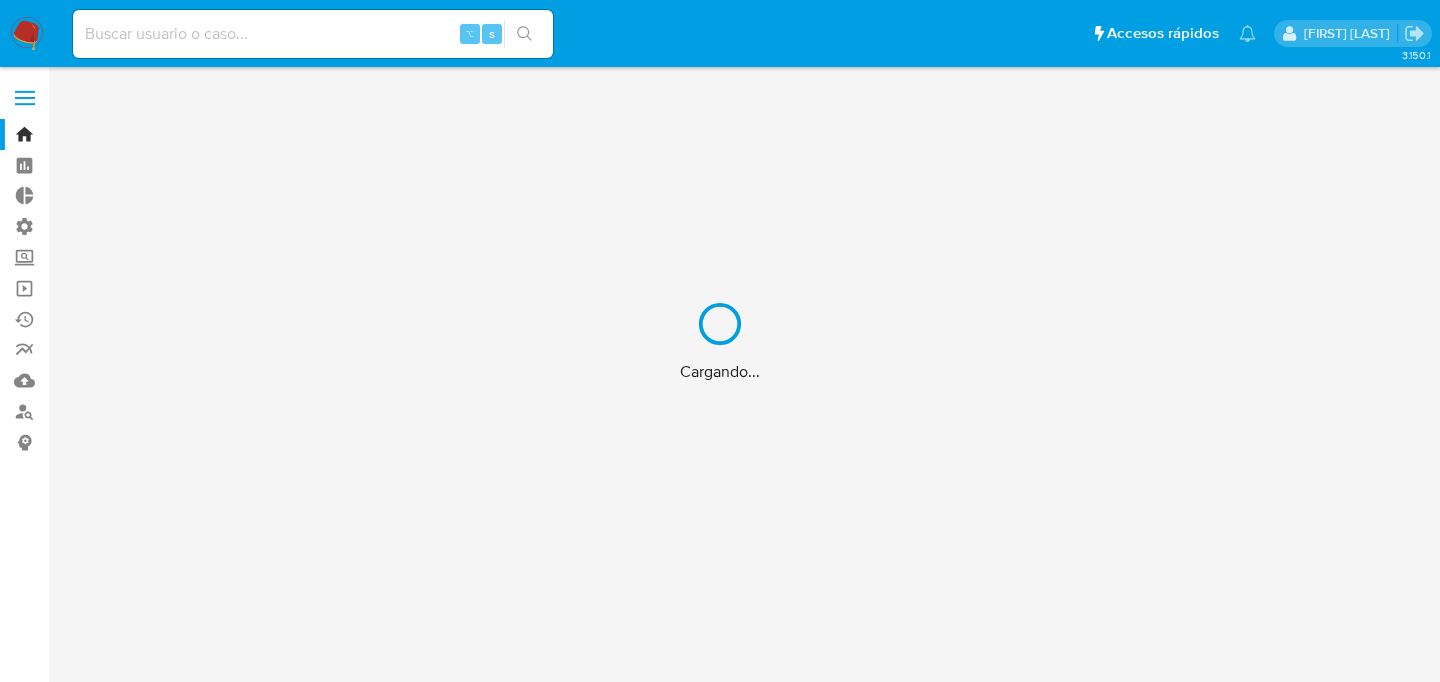 scroll, scrollTop: 0, scrollLeft: 0, axis: both 